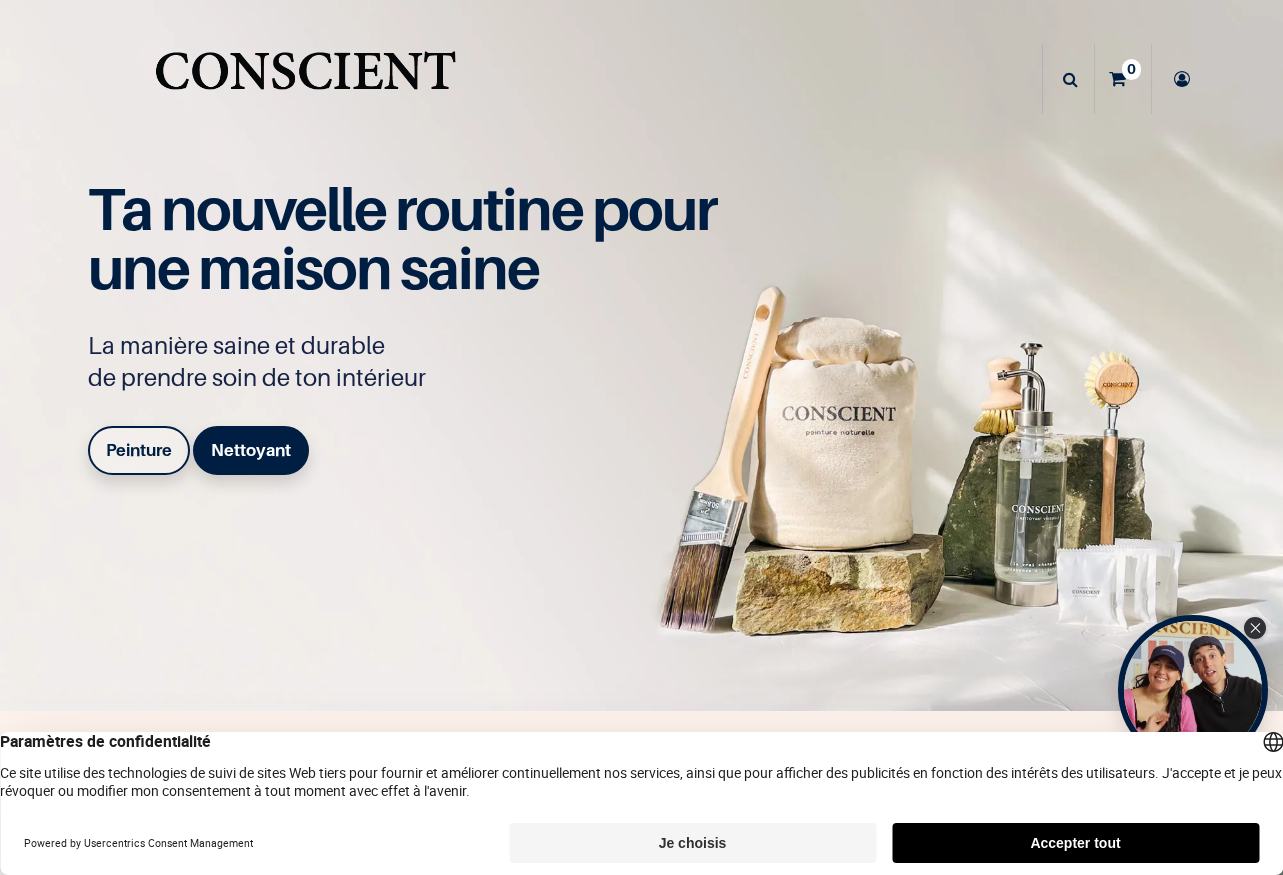 scroll, scrollTop: 0, scrollLeft: 0, axis: both 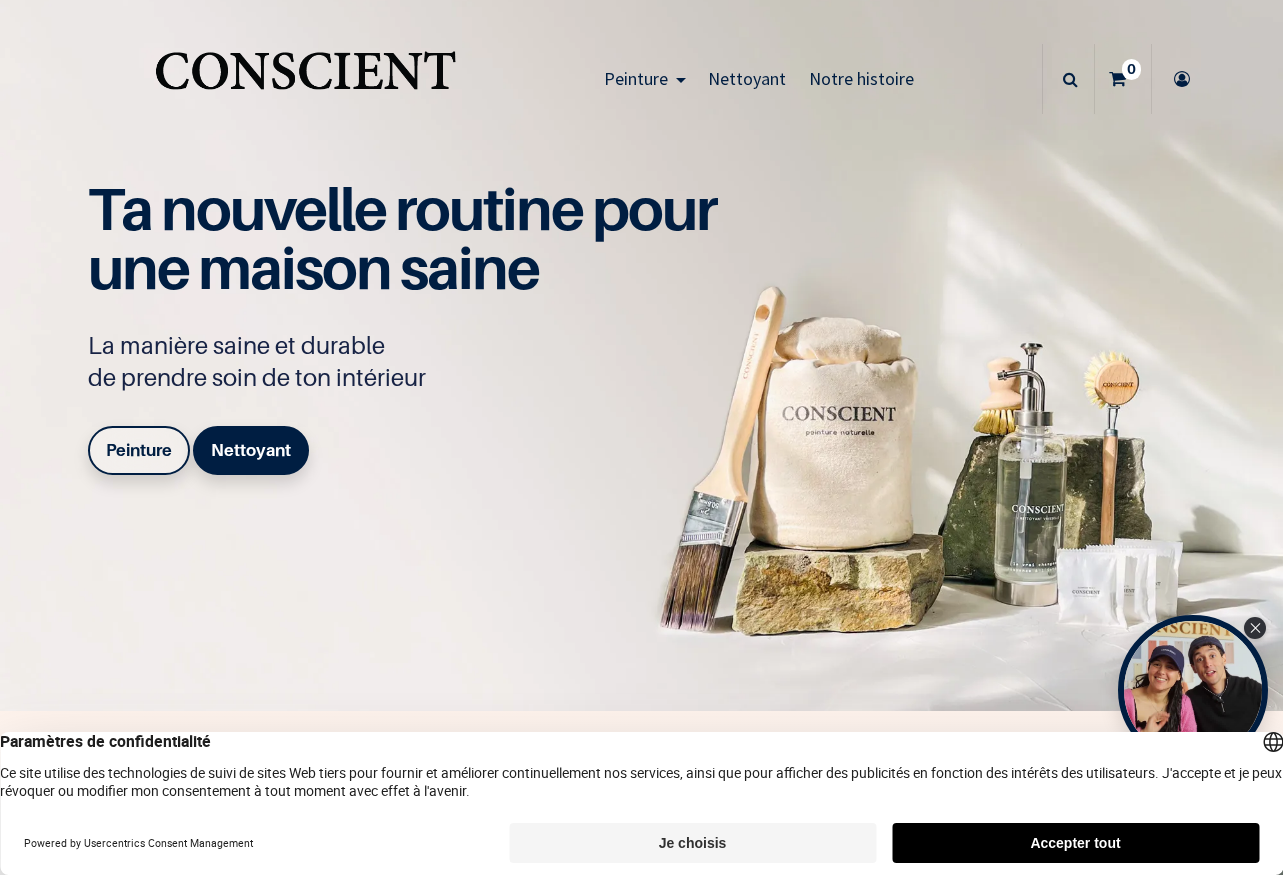 click on "Peinture" at bounding box center [139, 450] 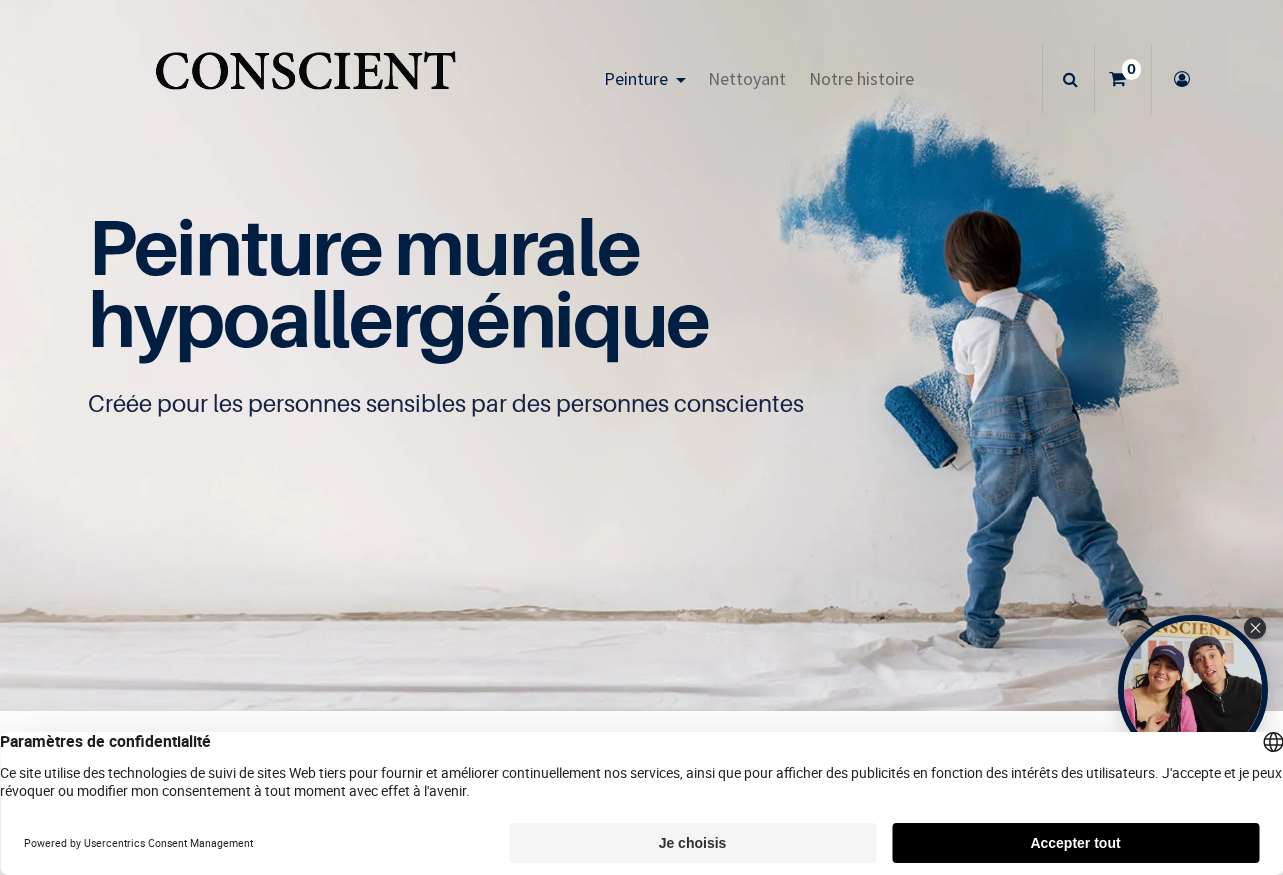 scroll, scrollTop: 0, scrollLeft: 0, axis: both 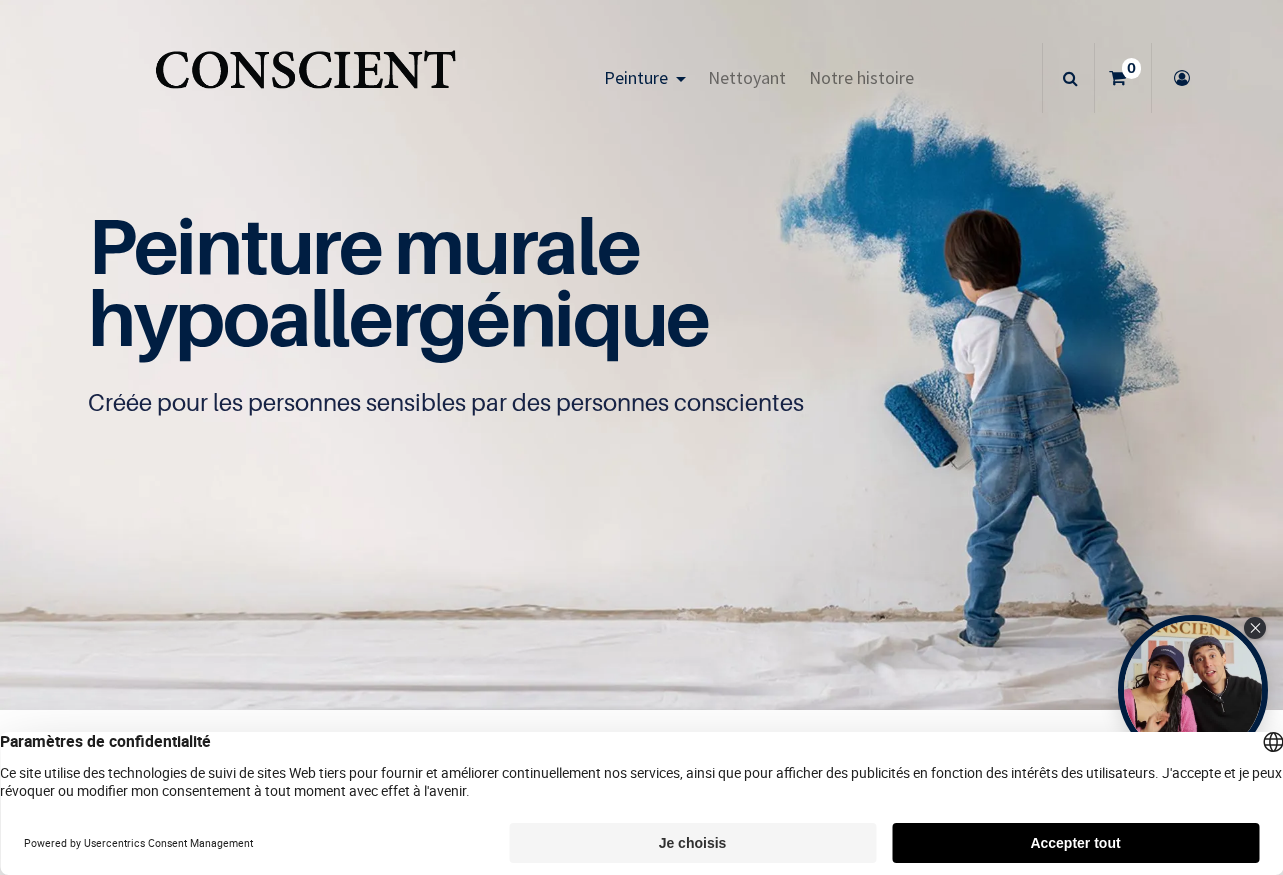 click on "Je choisis" at bounding box center (692, 843) 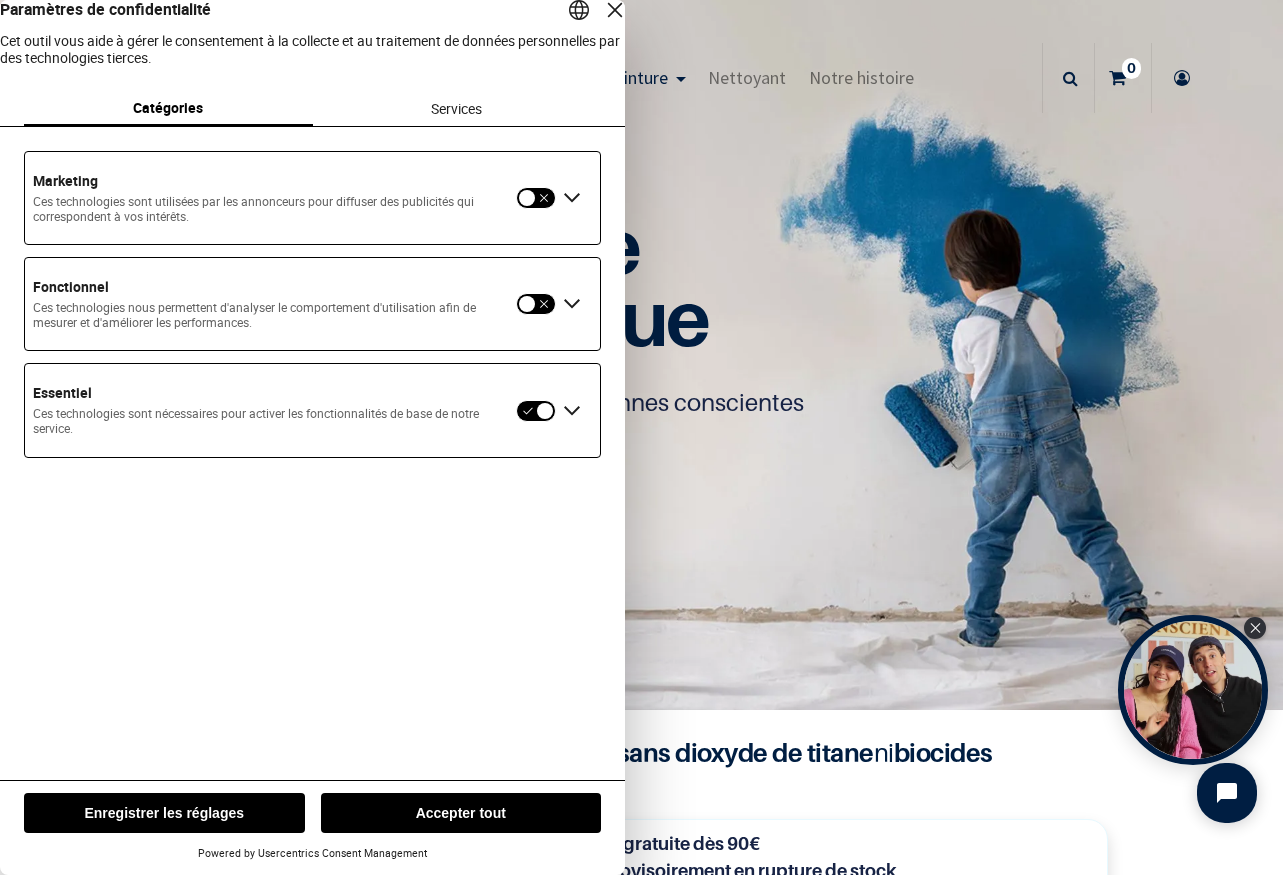 click on "Enregistrer les réglages" at bounding box center [164, 813] 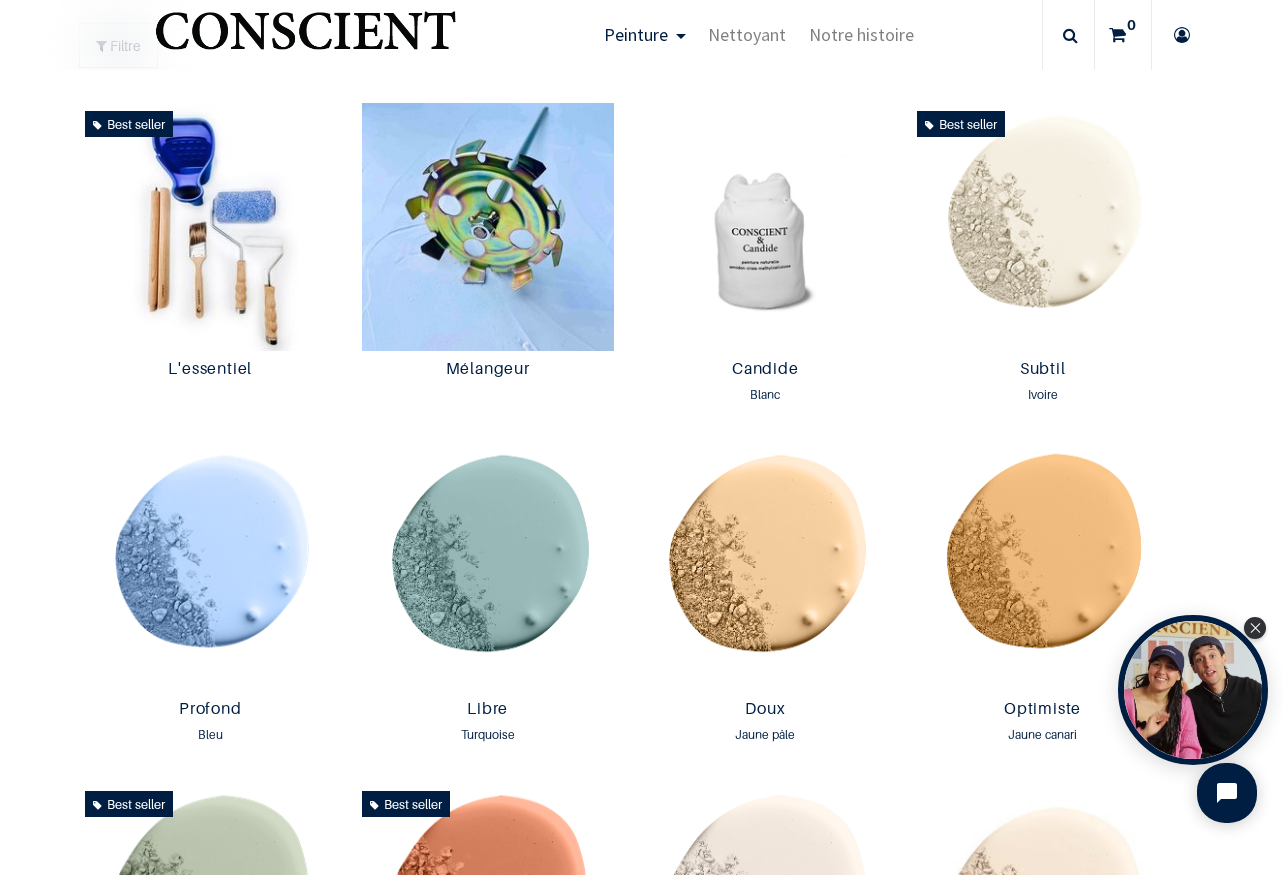 scroll, scrollTop: 1164, scrollLeft: 0, axis: vertical 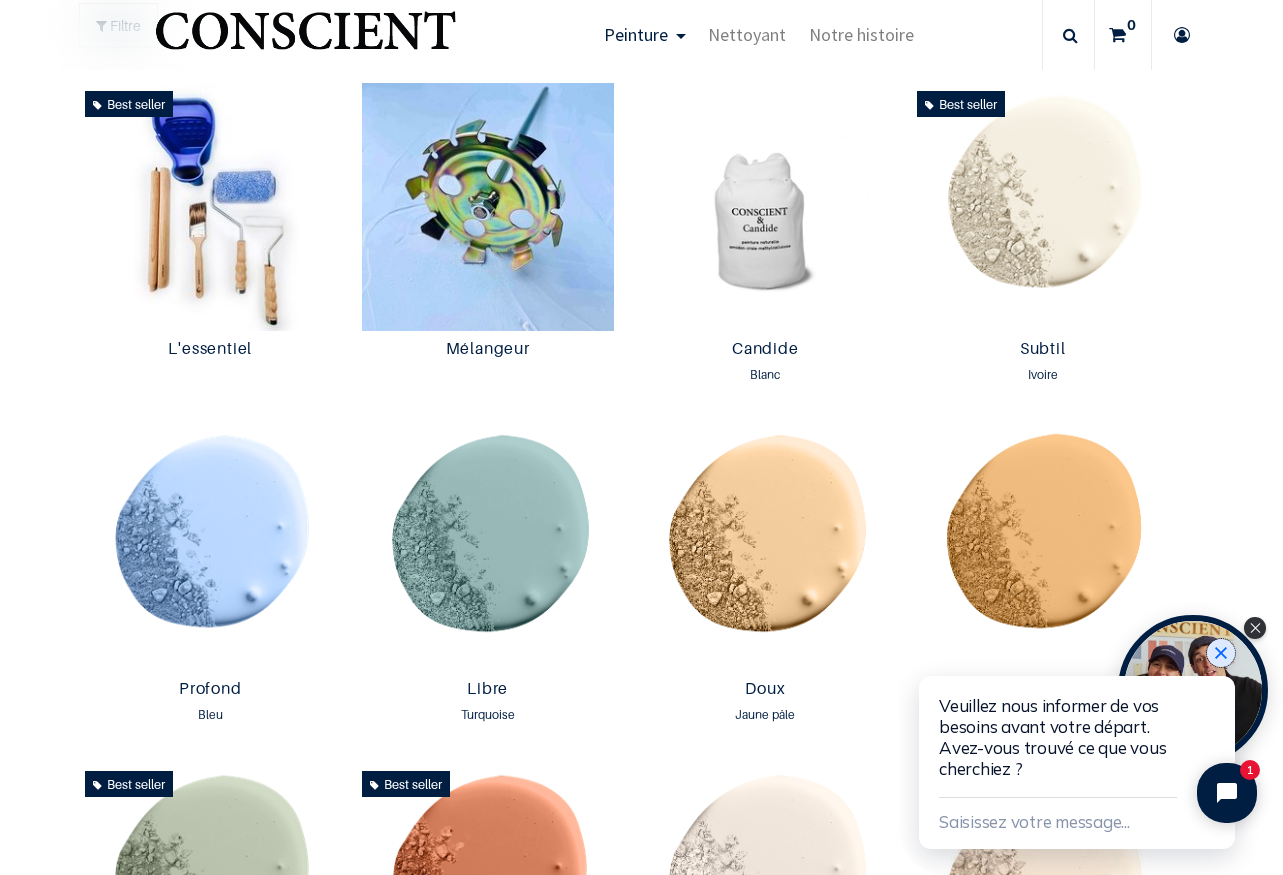 click 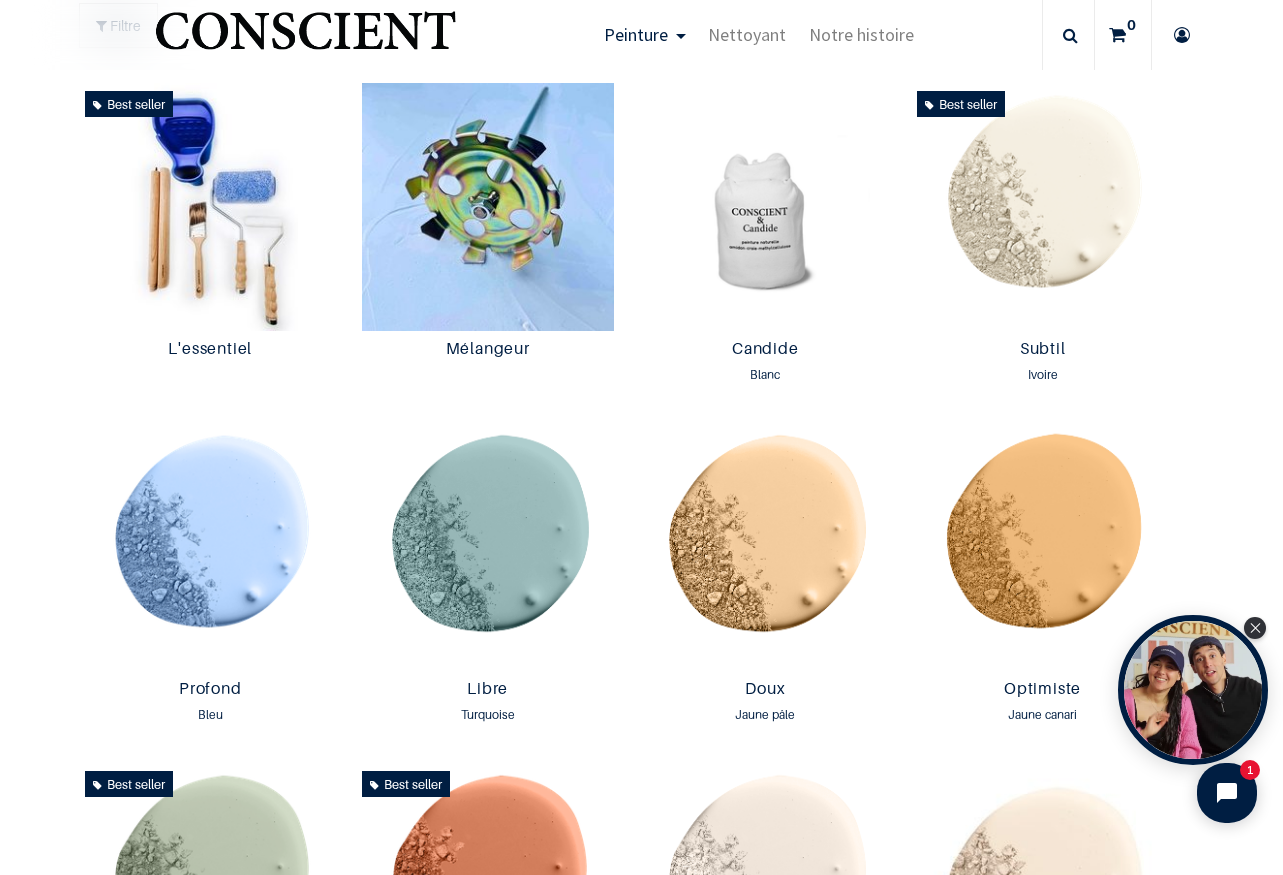 drag, startPoint x: 1221, startPoint y: 229, endPoint x: 1244, endPoint y: 403, distance: 175.51353 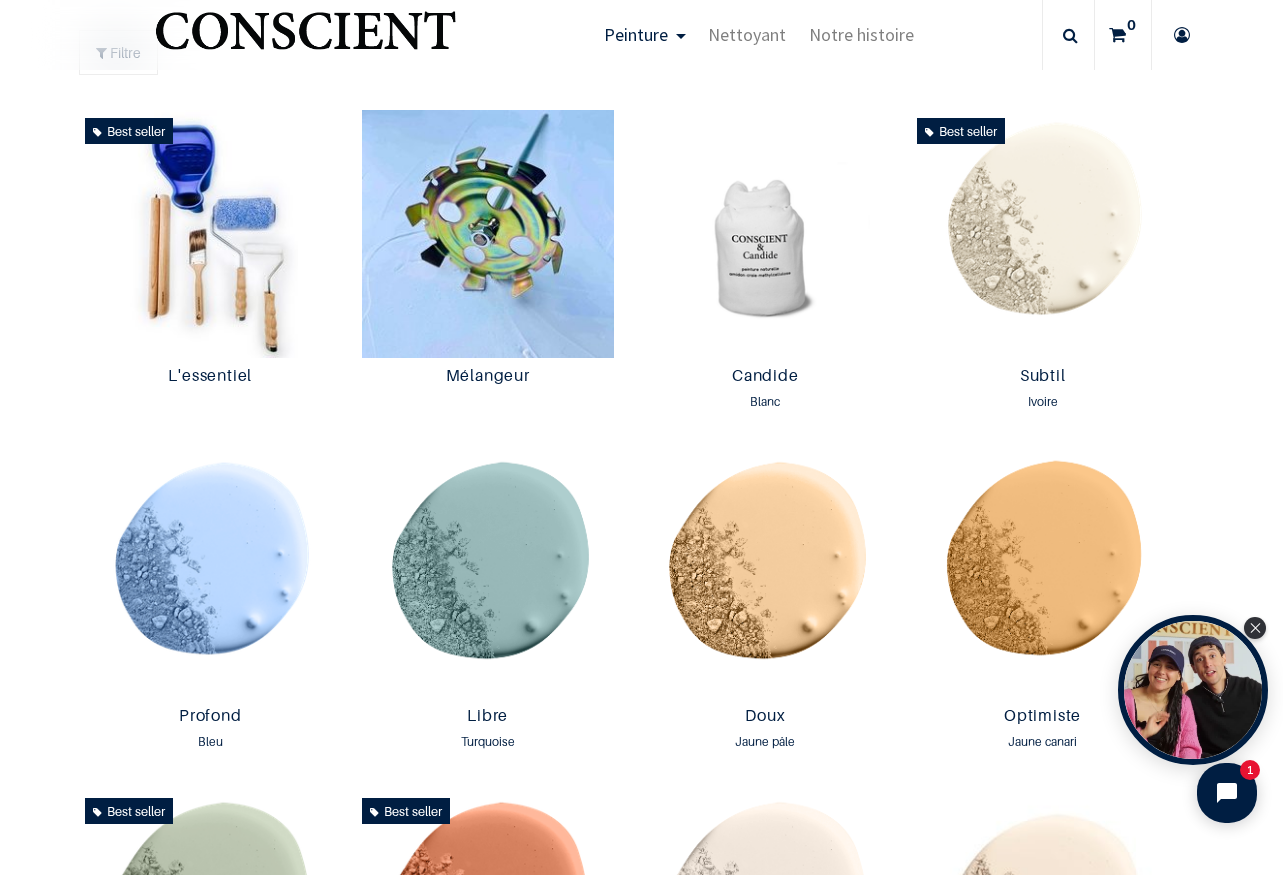 scroll, scrollTop: 1138, scrollLeft: 0, axis: vertical 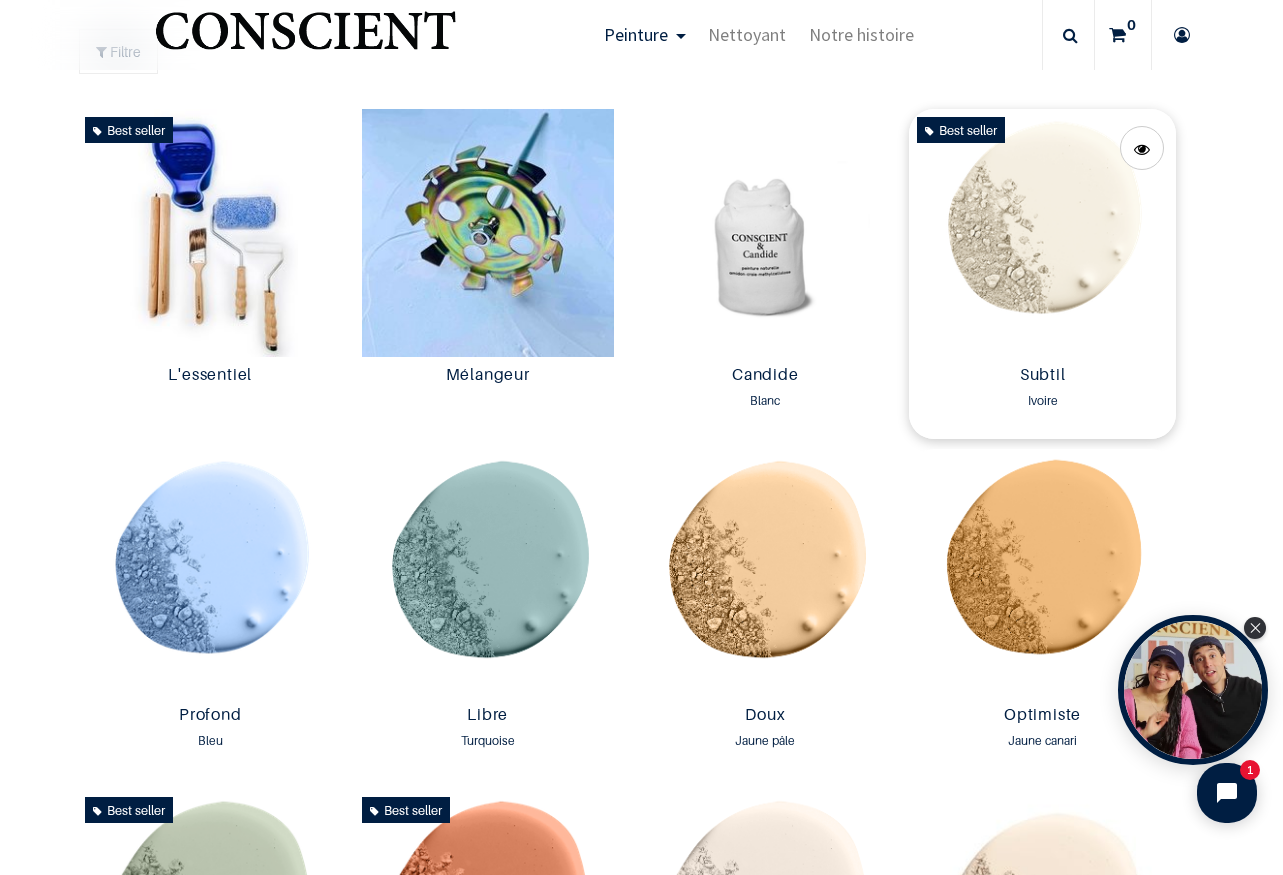 click at bounding box center [1042, 233] 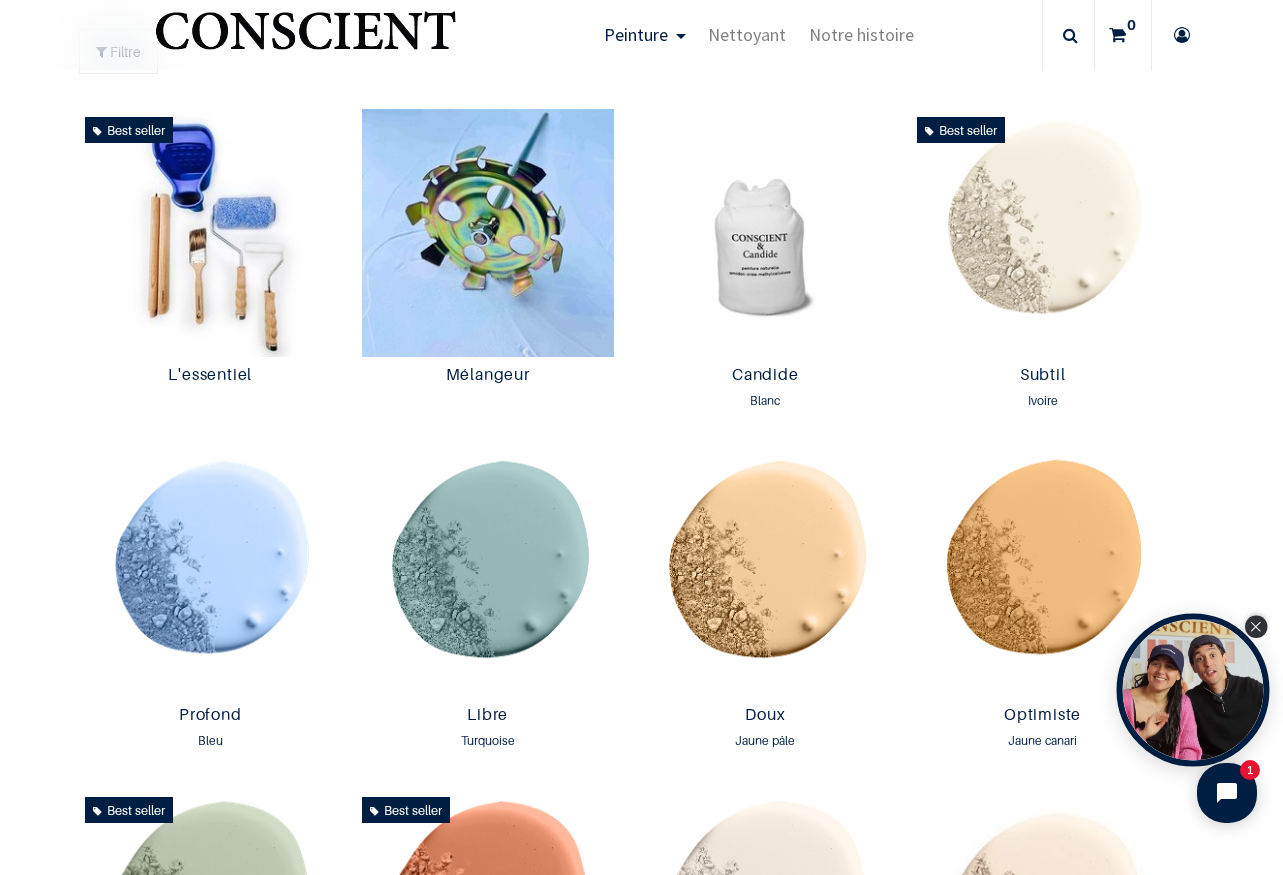 click at bounding box center [1256, 627] 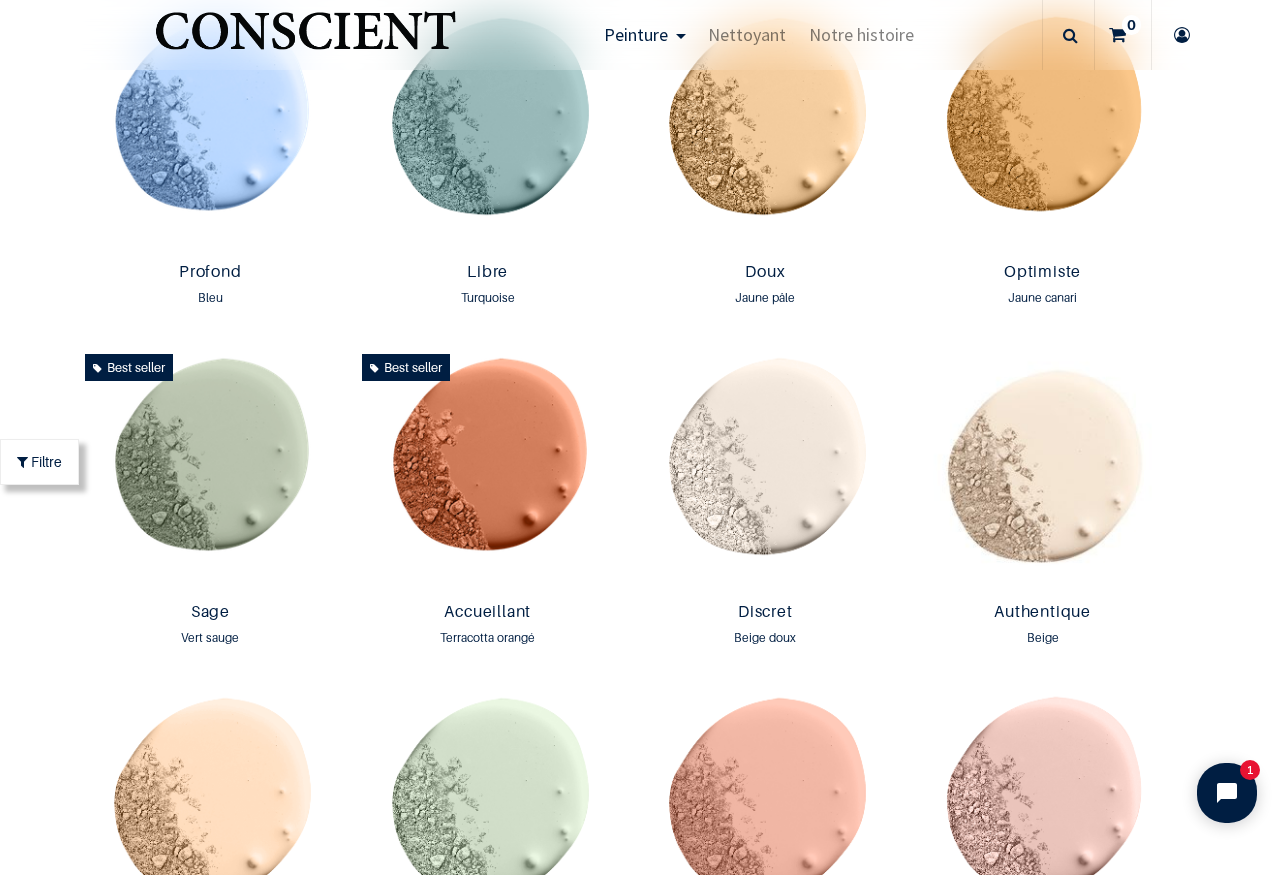 scroll, scrollTop: 1524, scrollLeft: 0, axis: vertical 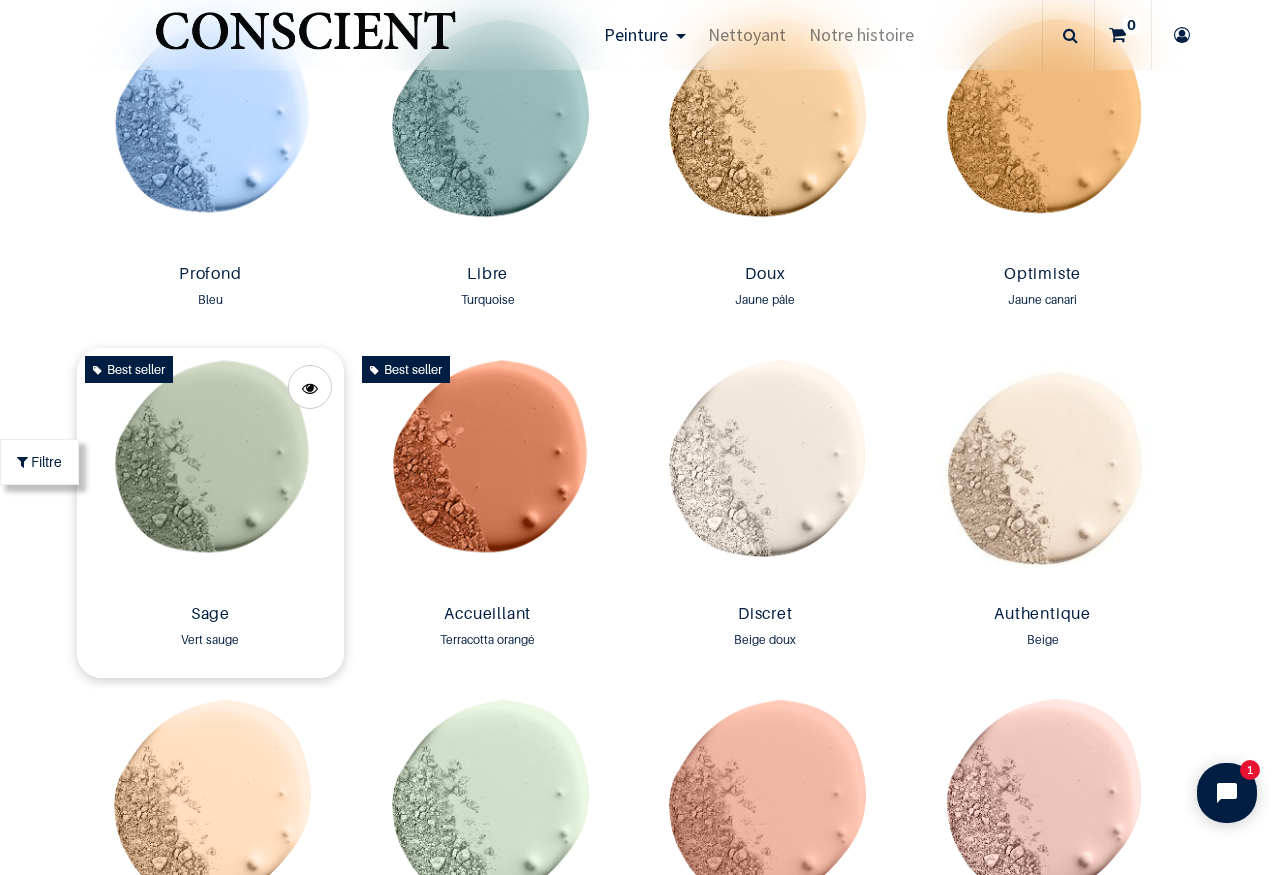 click at bounding box center [210, 472] 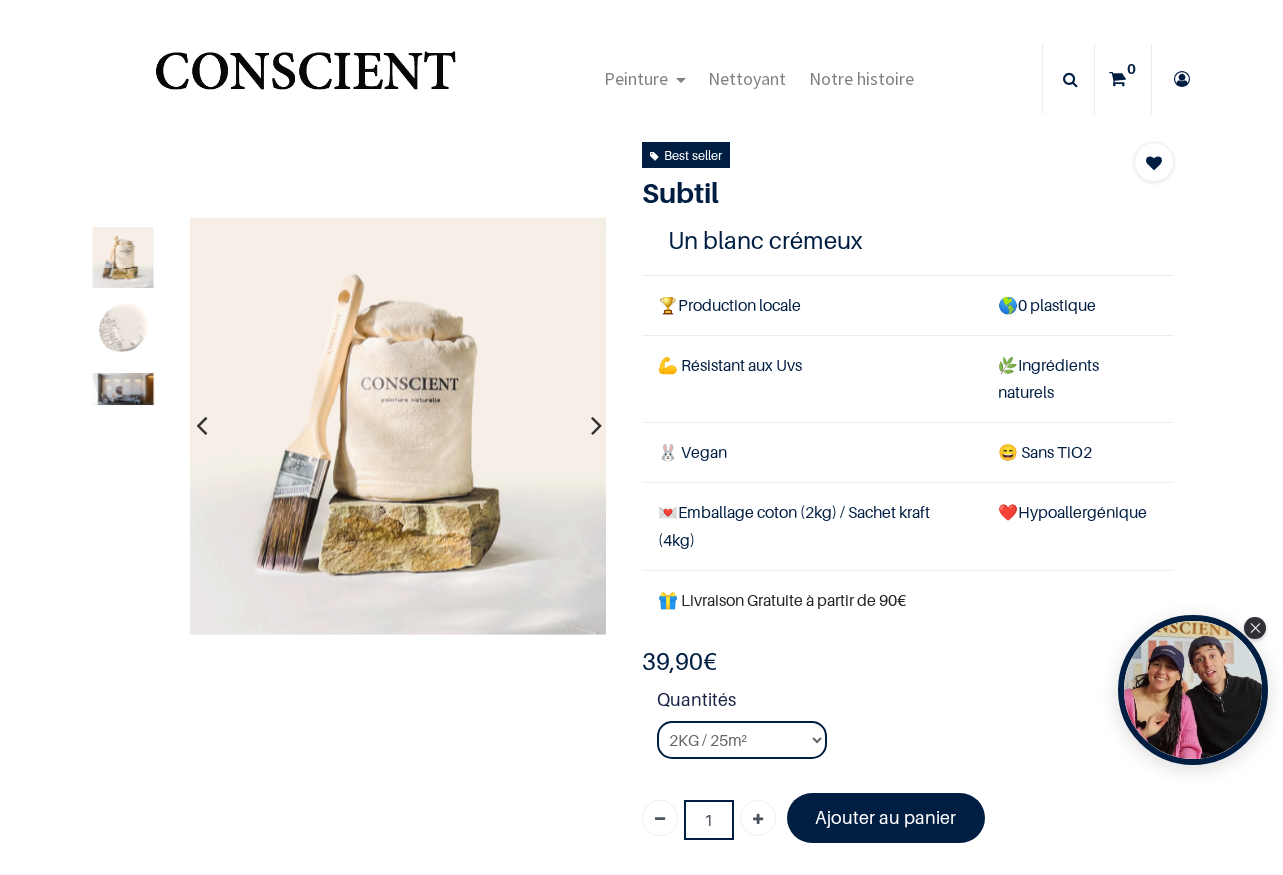 scroll, scrollTop: 0, scrollLeft: 0, axis: both 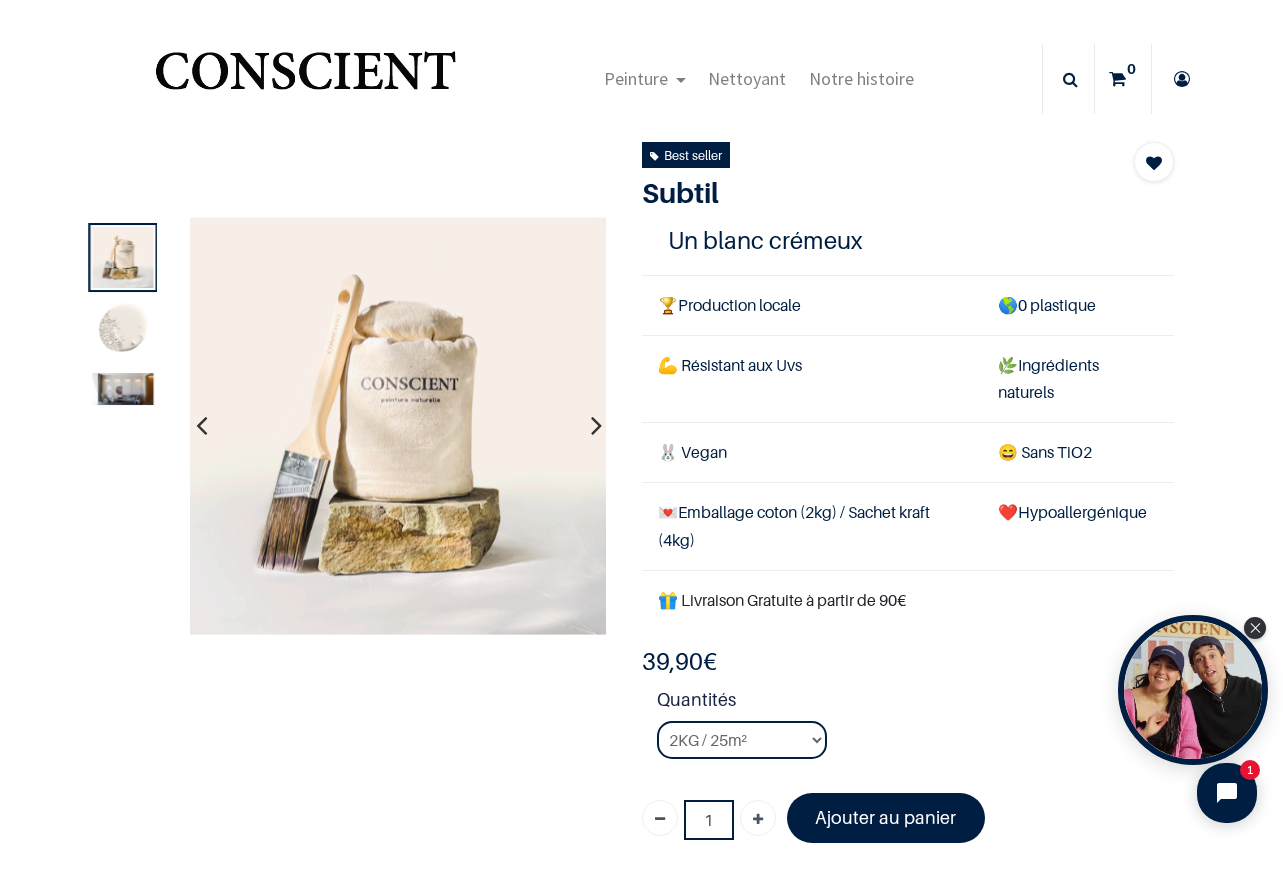 click at bounding box center (122, 330) 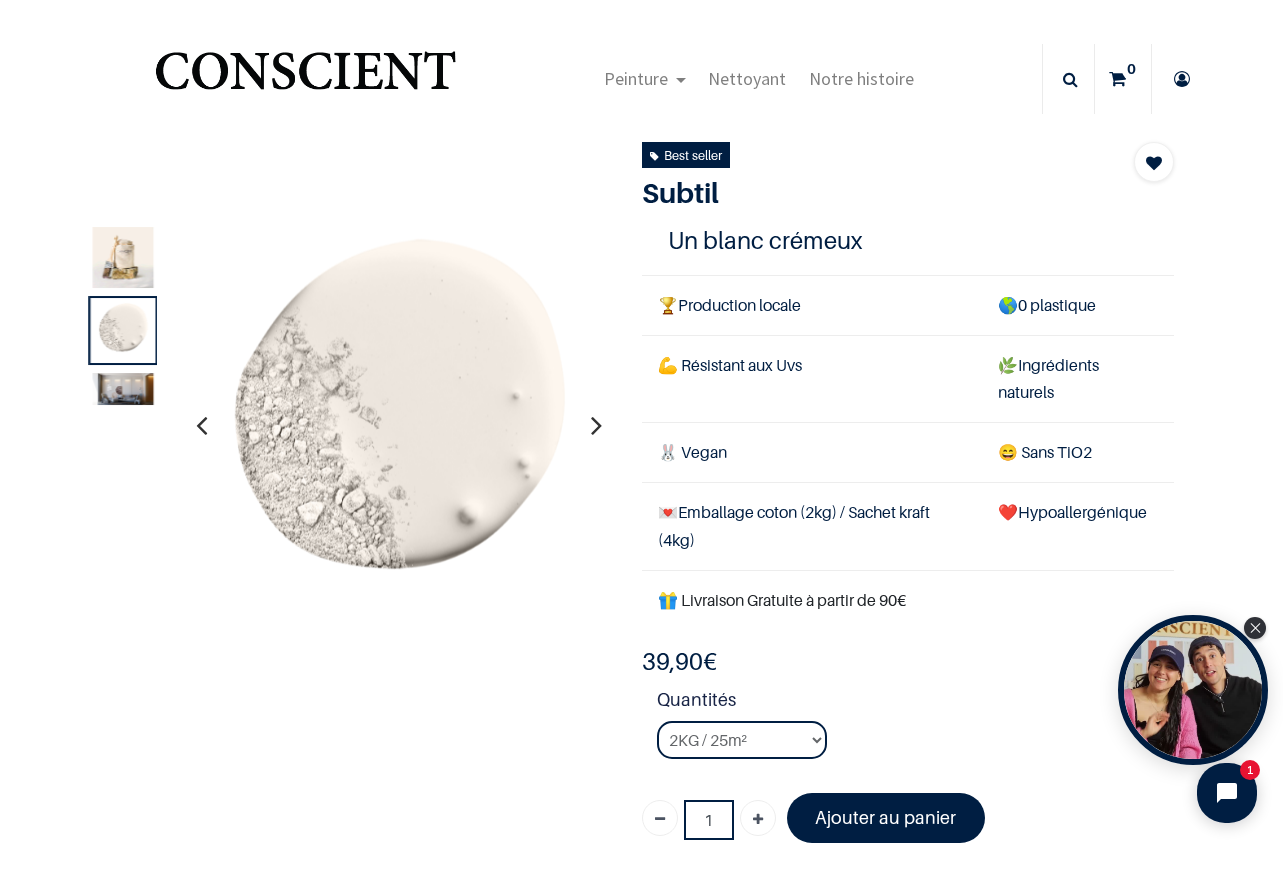 click at bounding box center (122, 389) 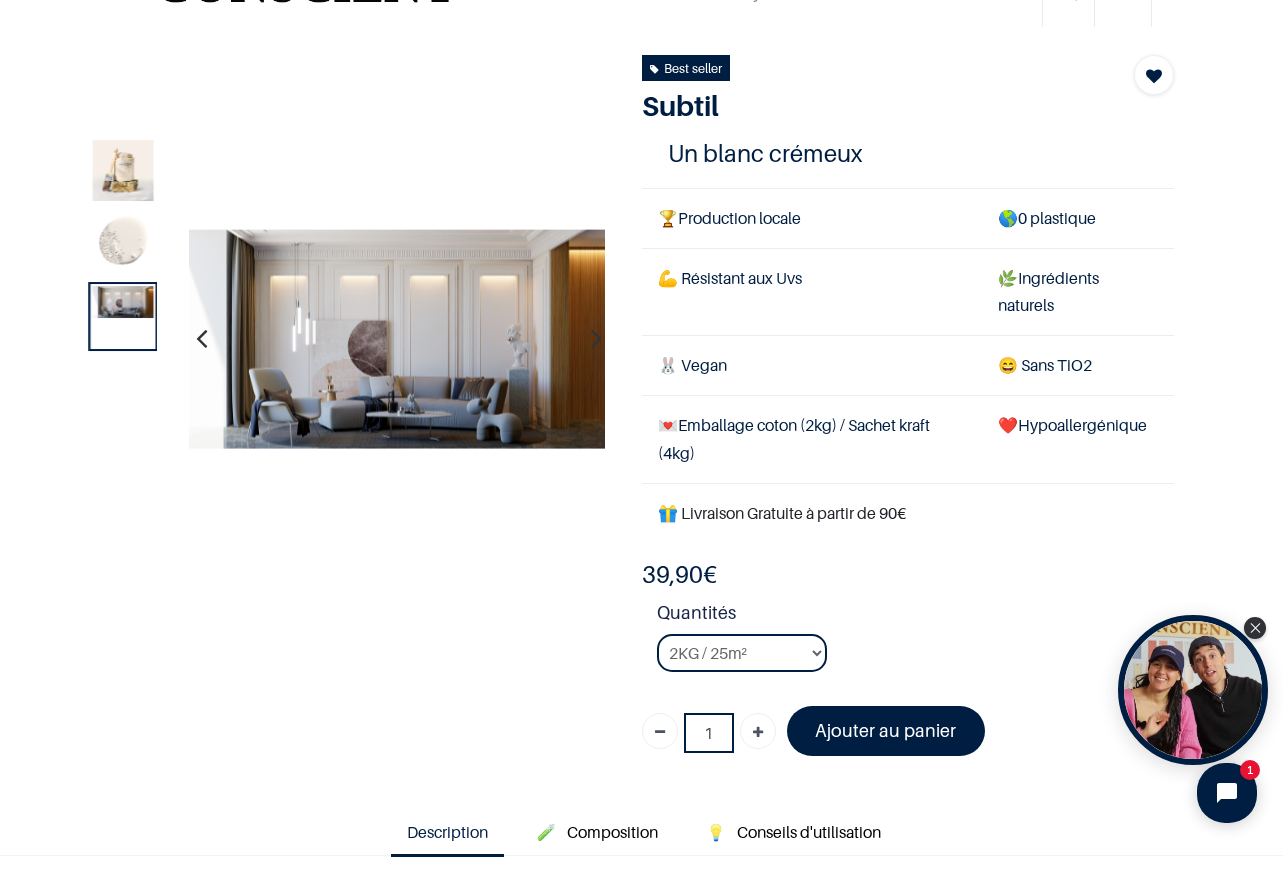 scroll, scrollTop: 95, scrollLeft: 0, axis: vertical 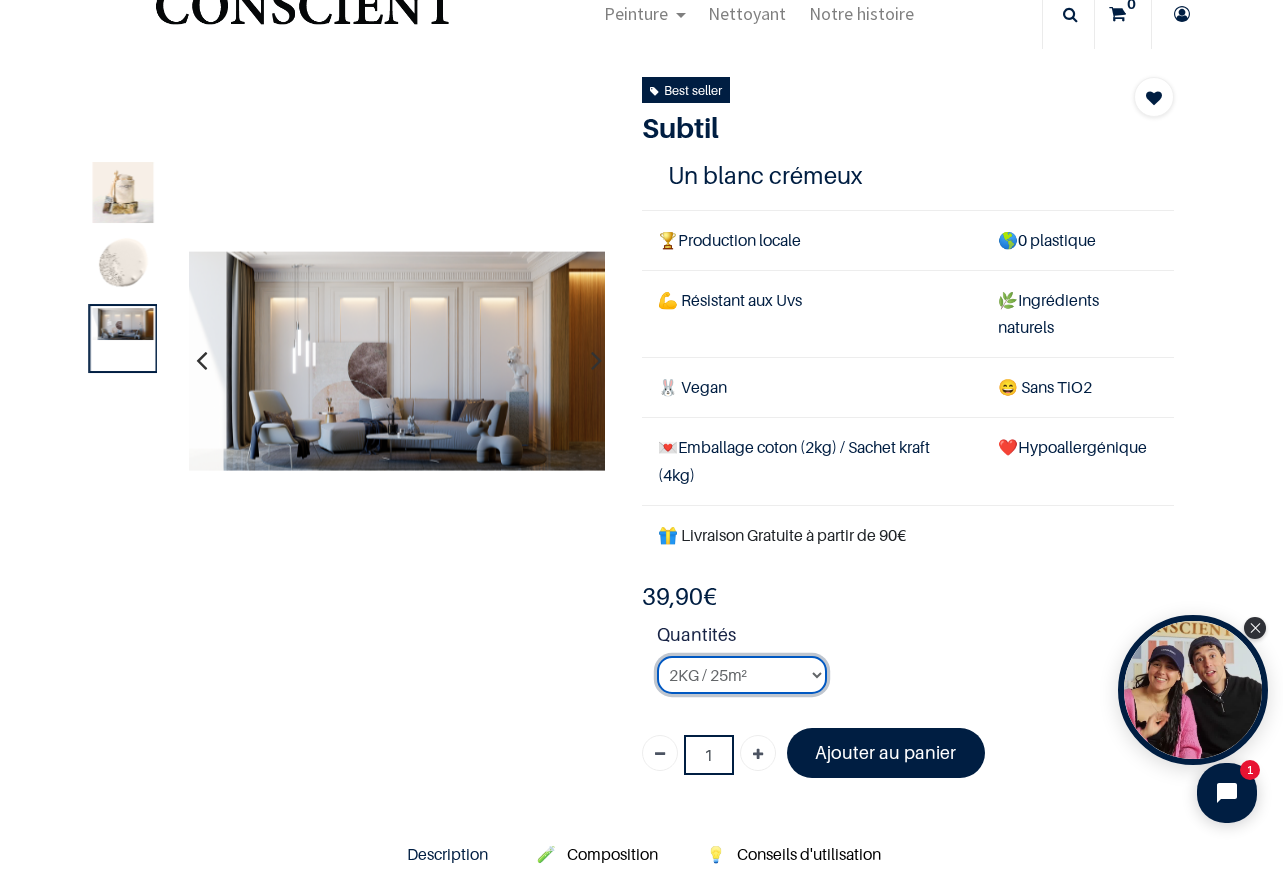 select on "127" 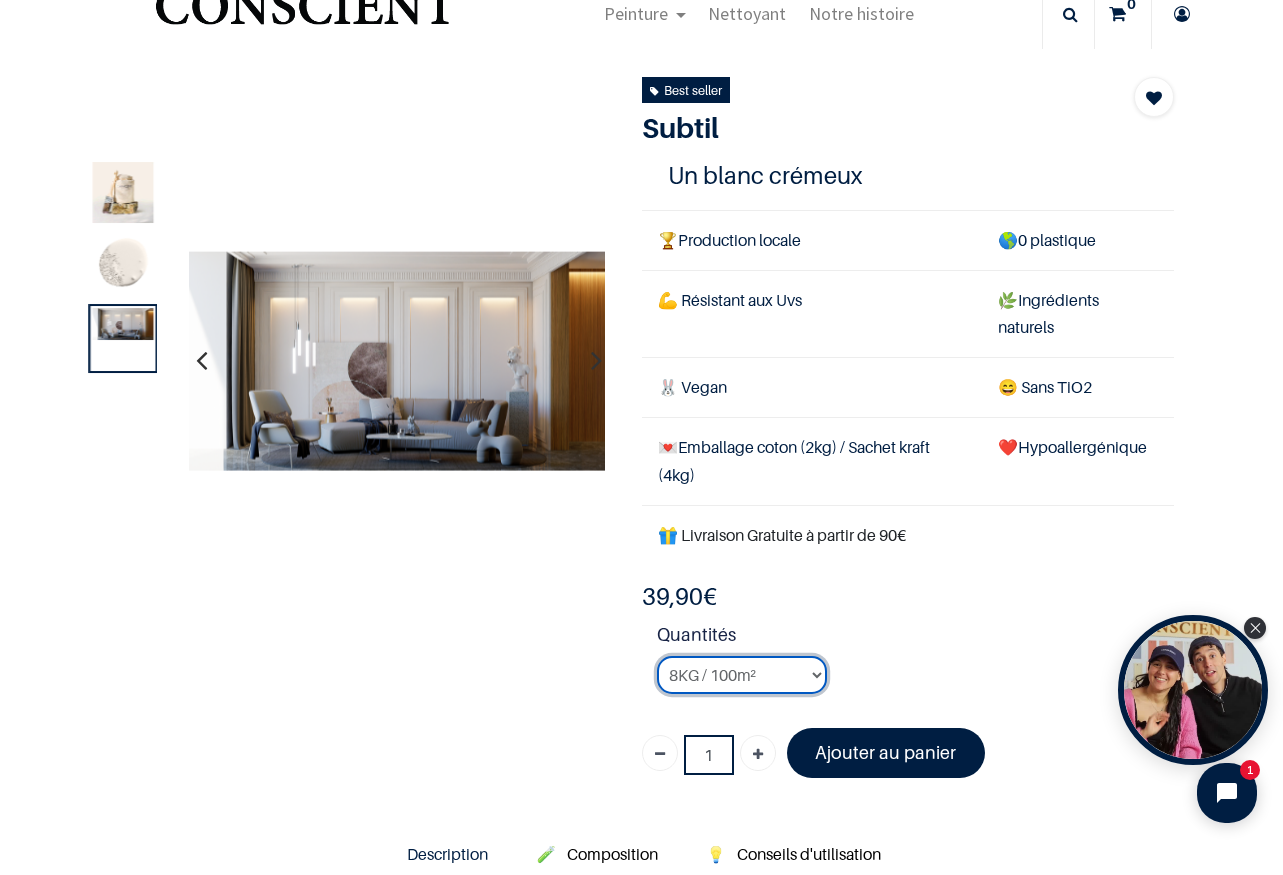 click on "8KG / 100m²" at bounding box center (0, 0) 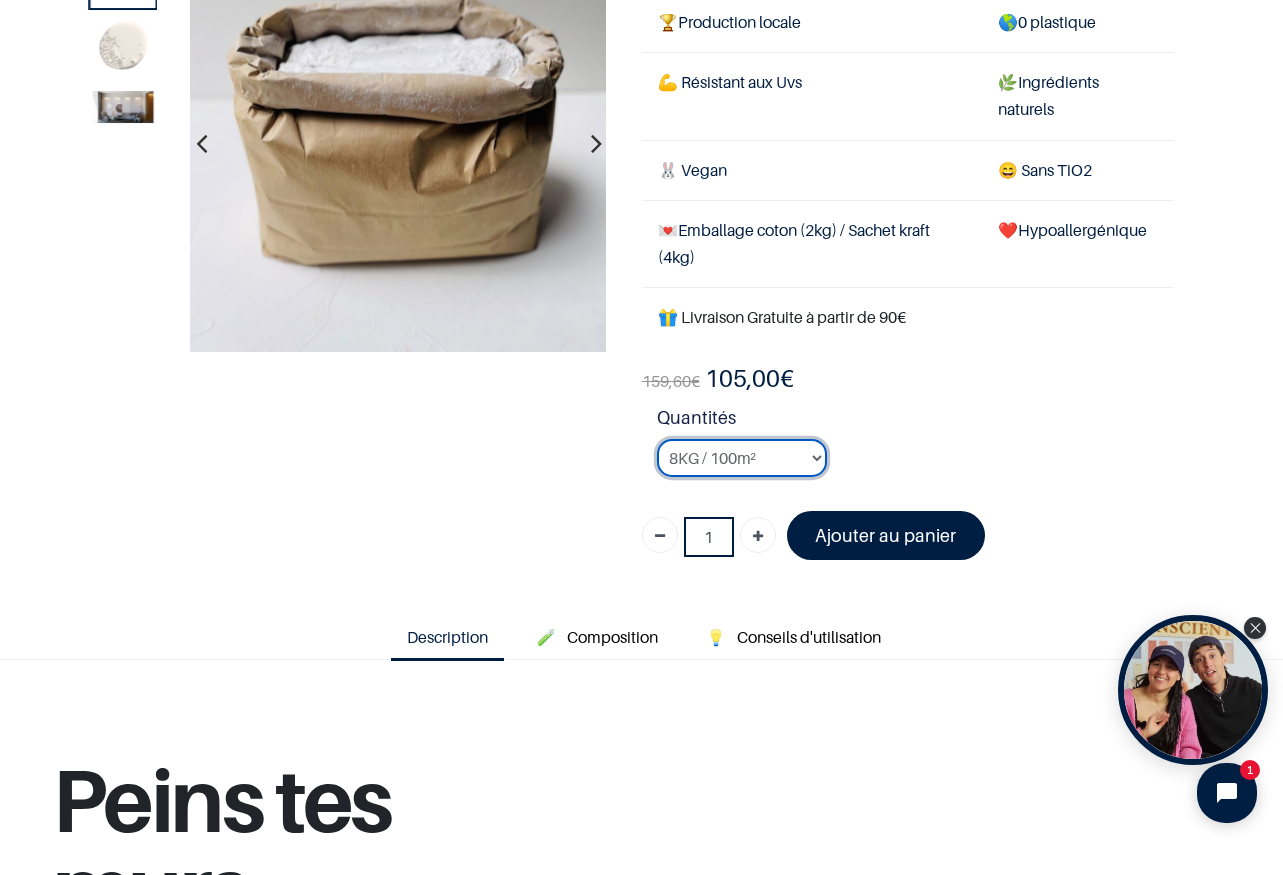 scroll, scrollTop: 172, scrollLeft: 0, axis: vertical 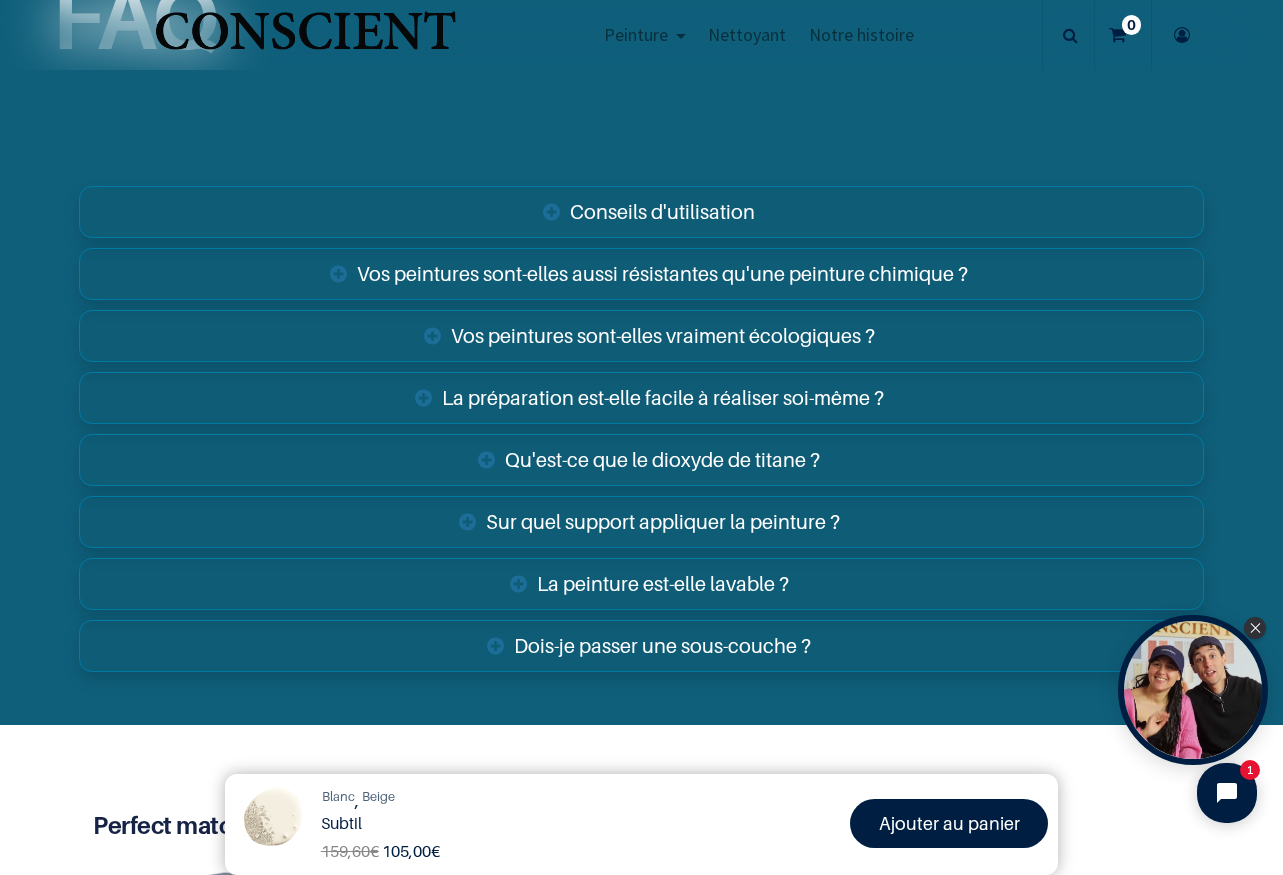 click on "Dois-je passer une sous-couche ?" at bounding box center (641, 646) 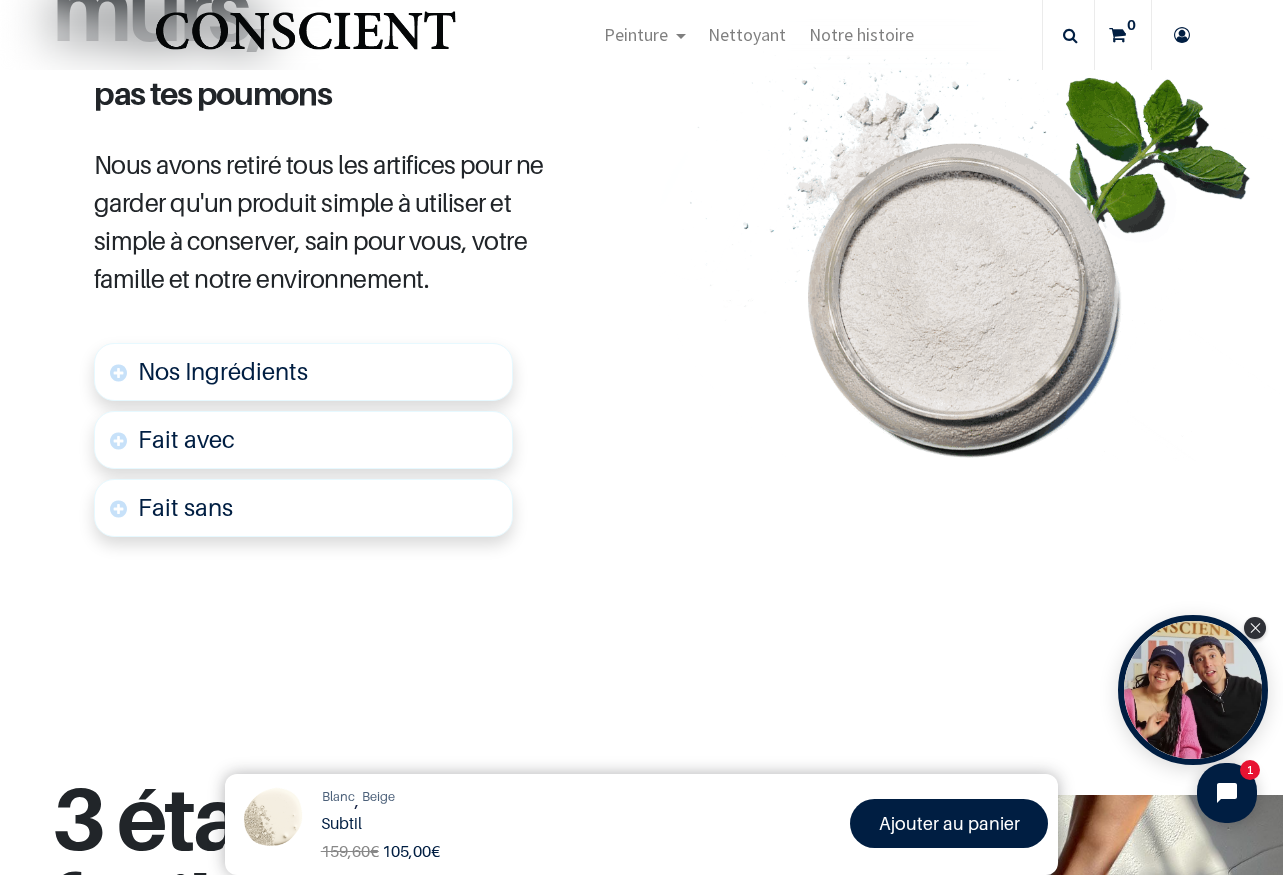 scroll, scrollTop: 300, scrollLeft: 0, axis: vertical 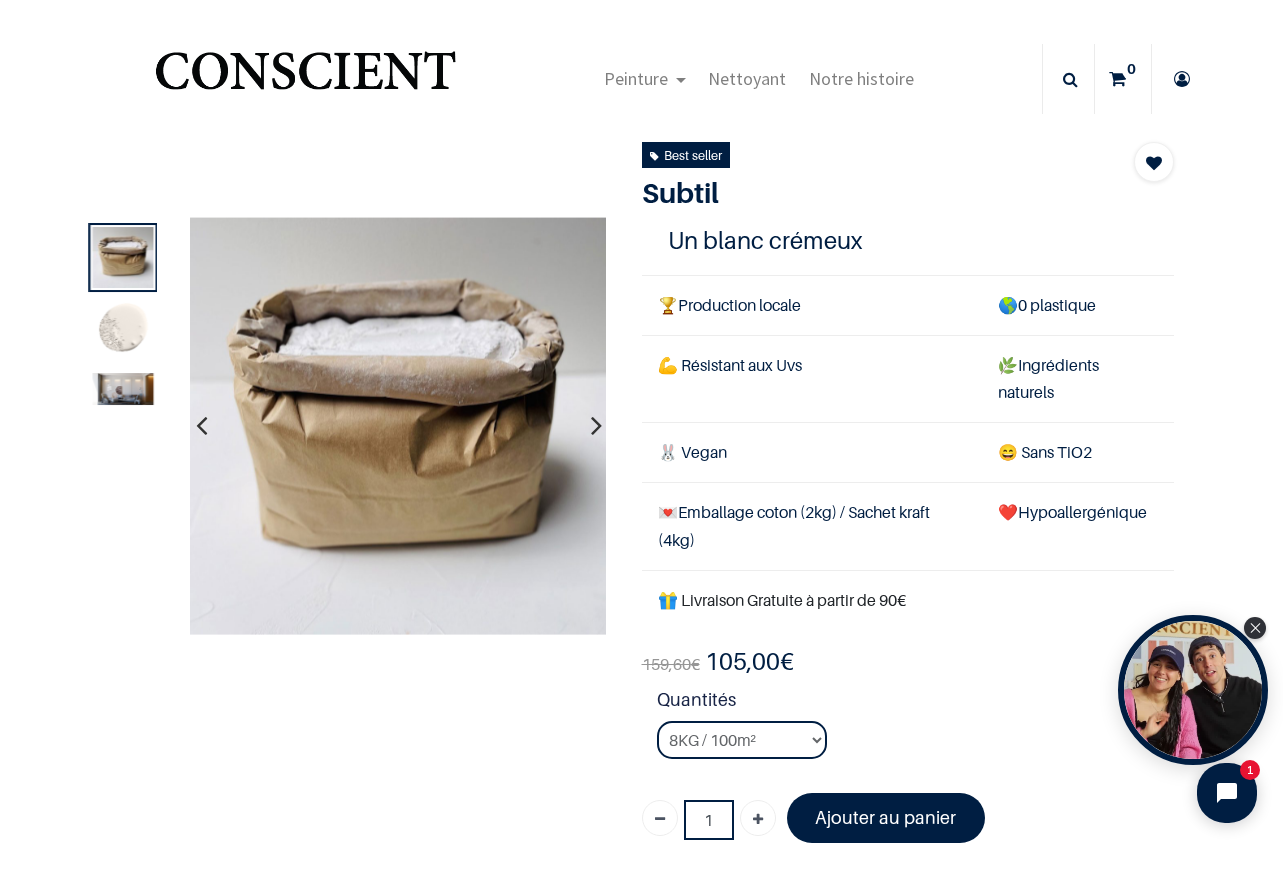 click at bounding box center [122, 330] 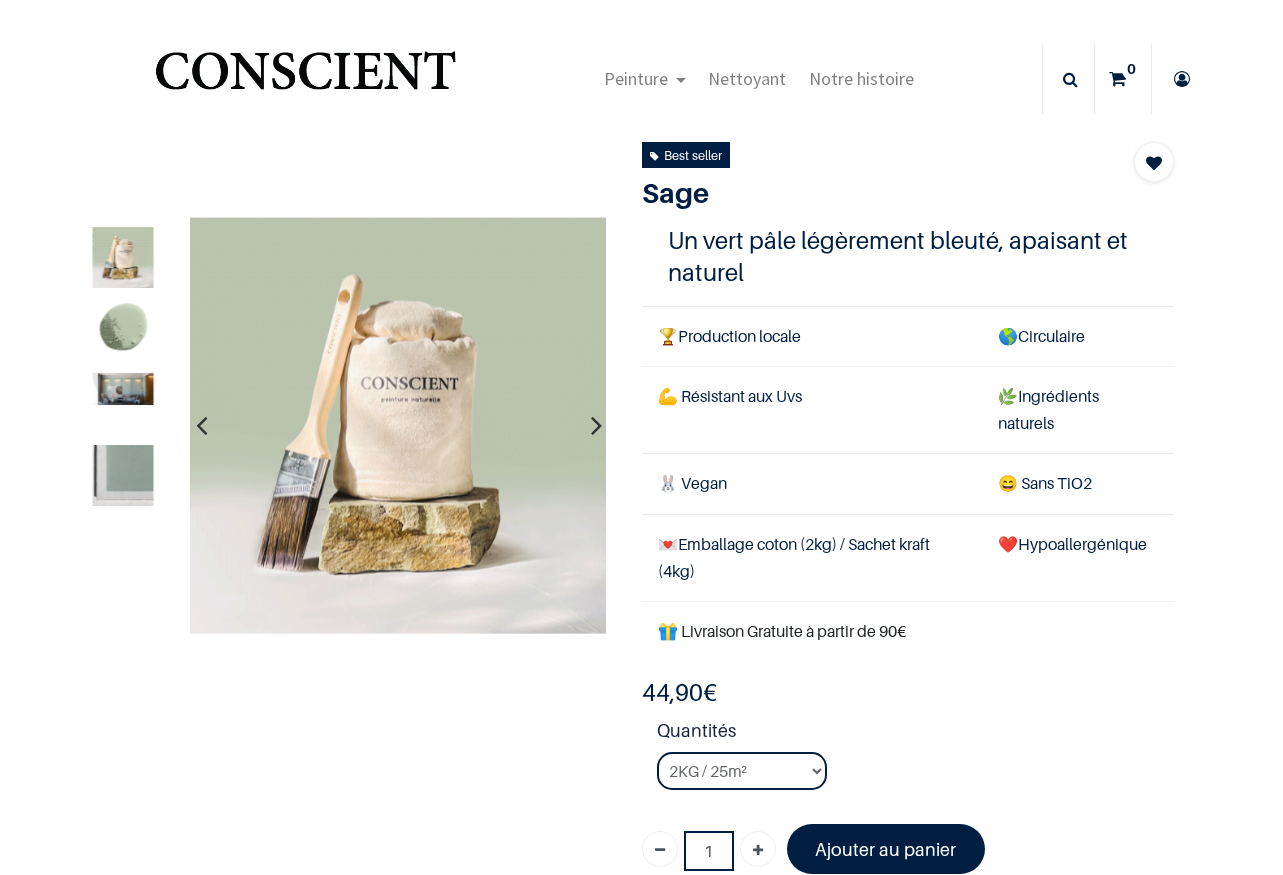 scroll, scrollTop: 0, scrollLeft: 0, axis: both 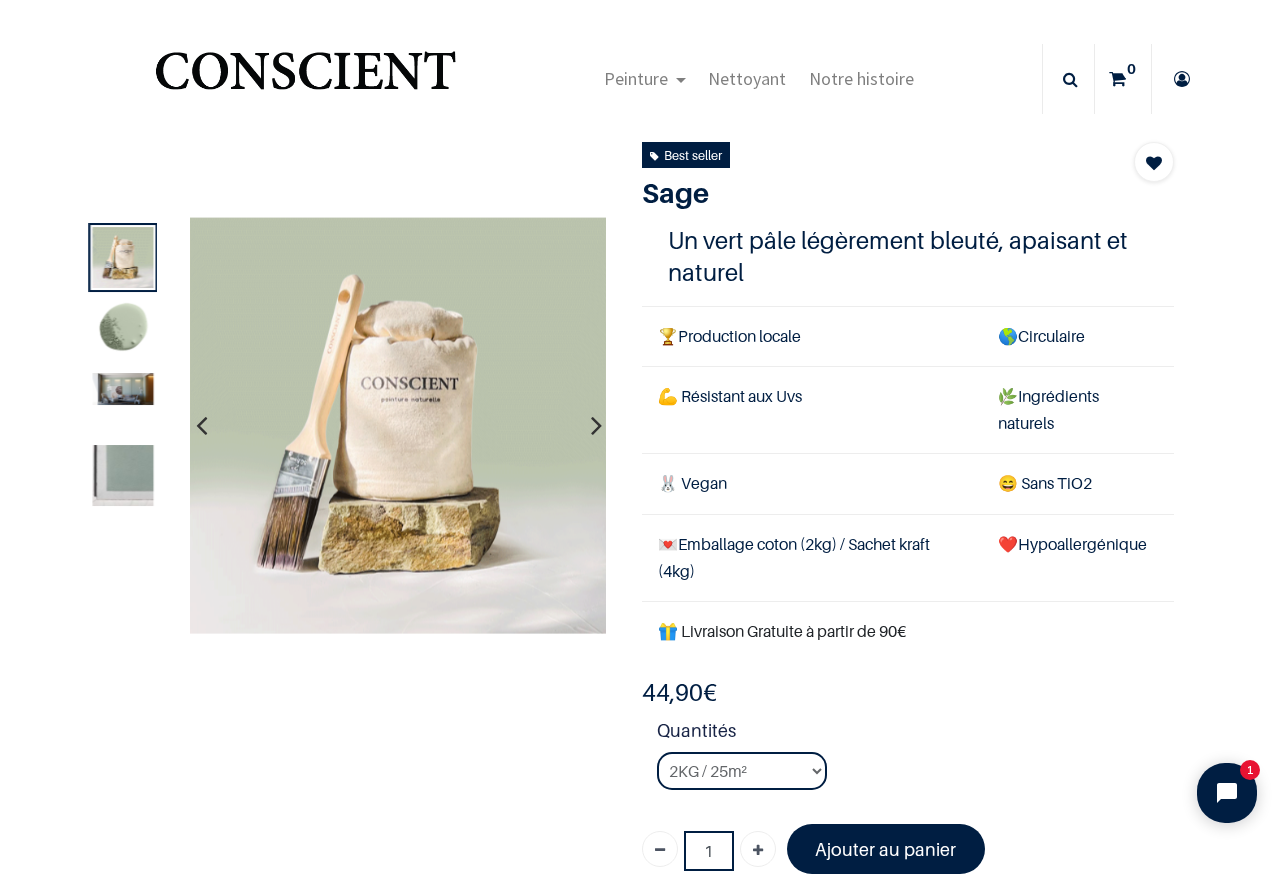 click at bounding box center [122, 330] 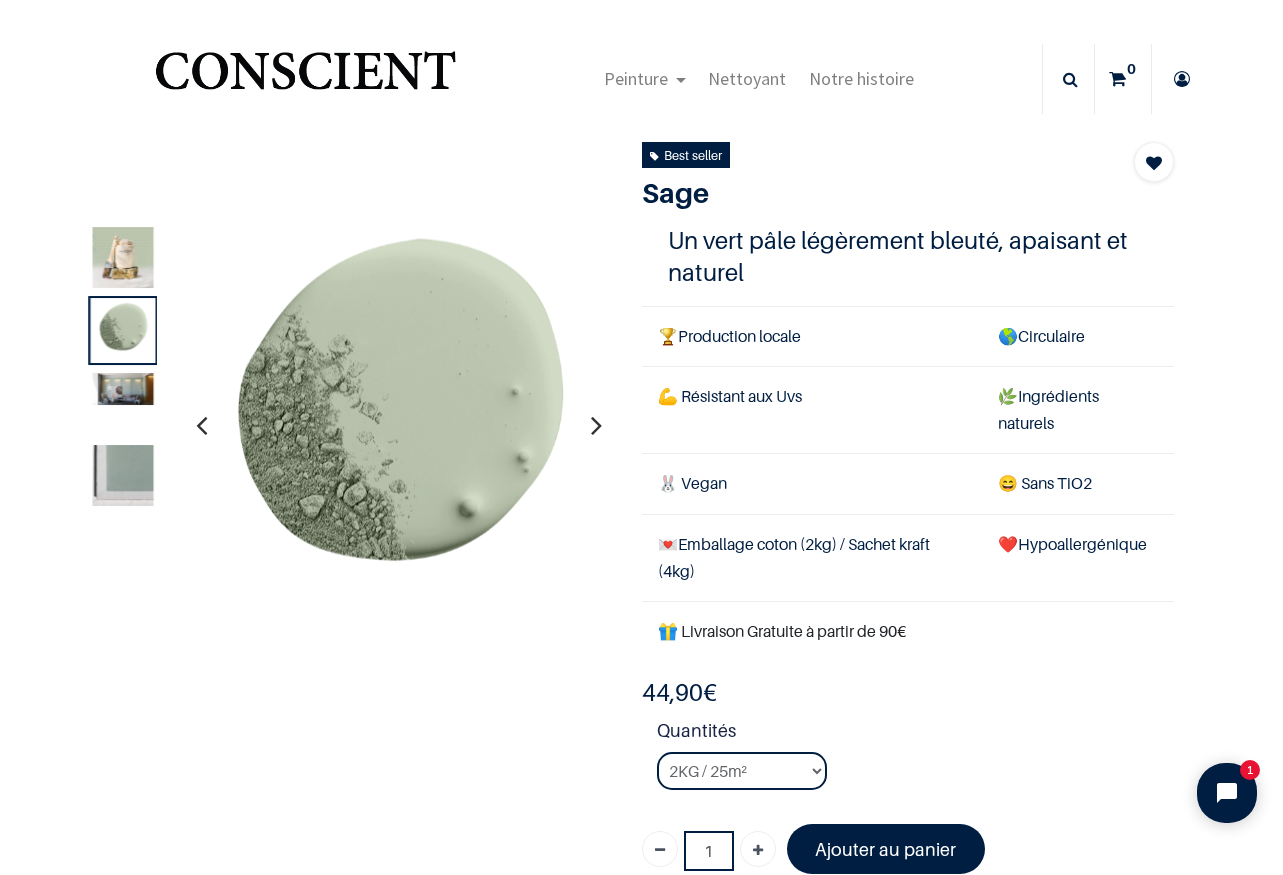 click at bounding box center [122, 389] 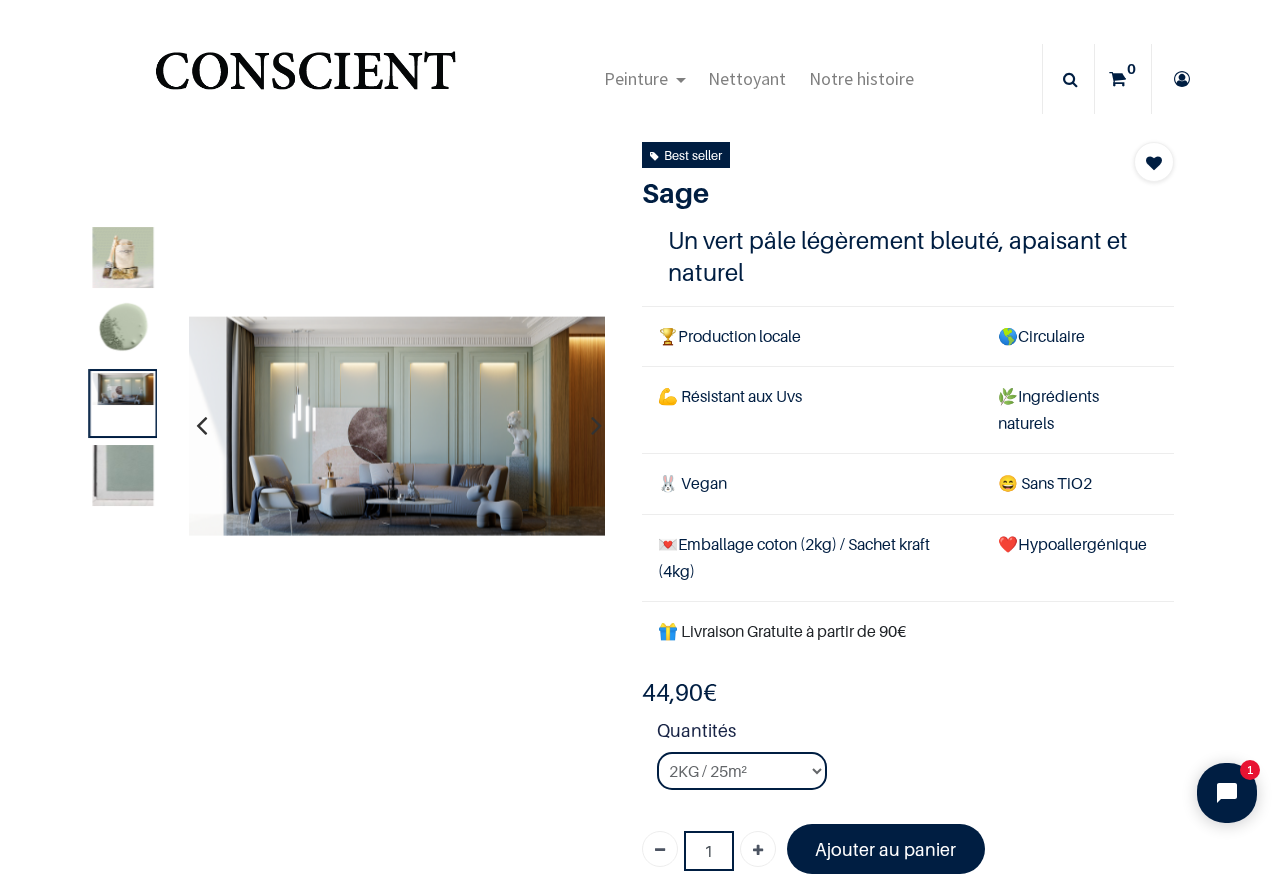 click at bounding box center [122, 475] 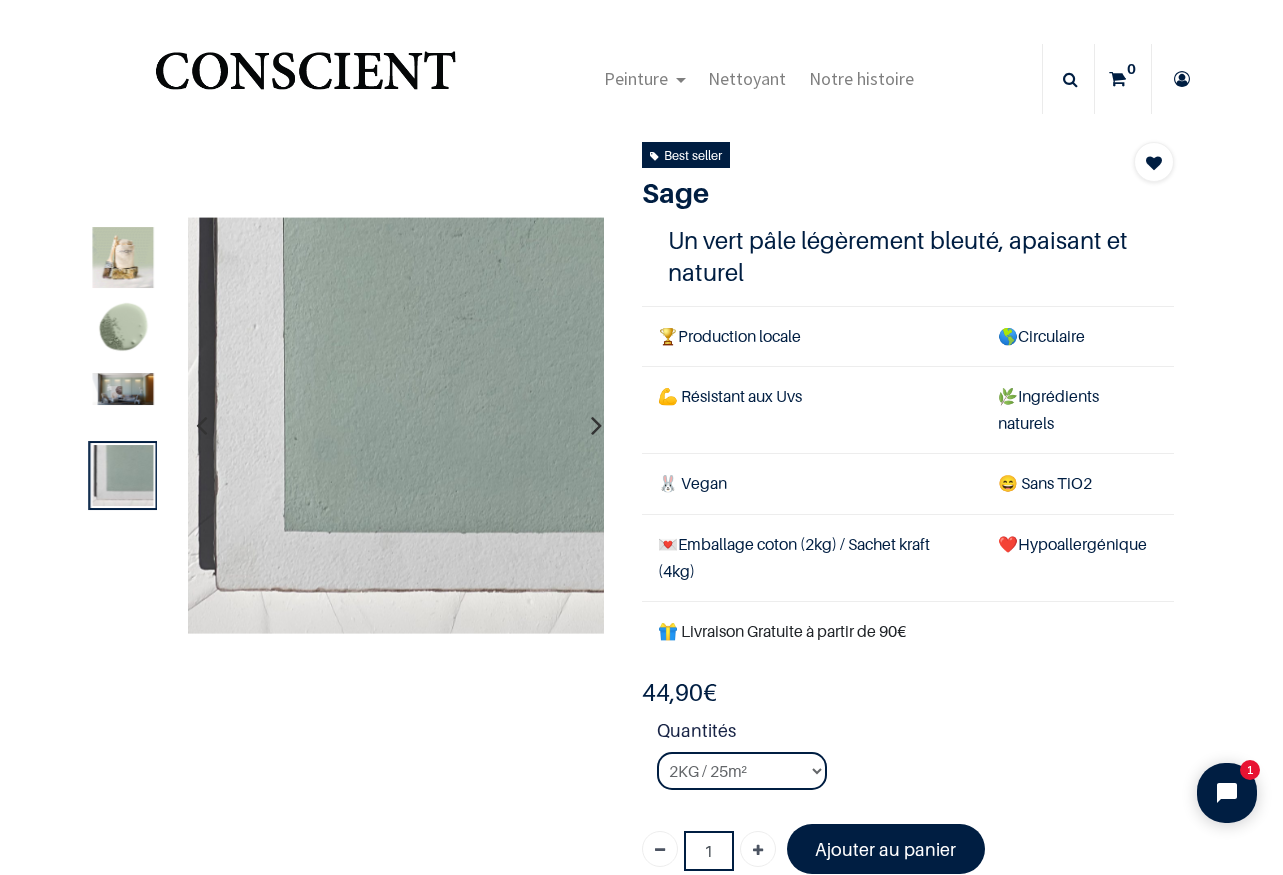 click at bounding box center [122, 330] 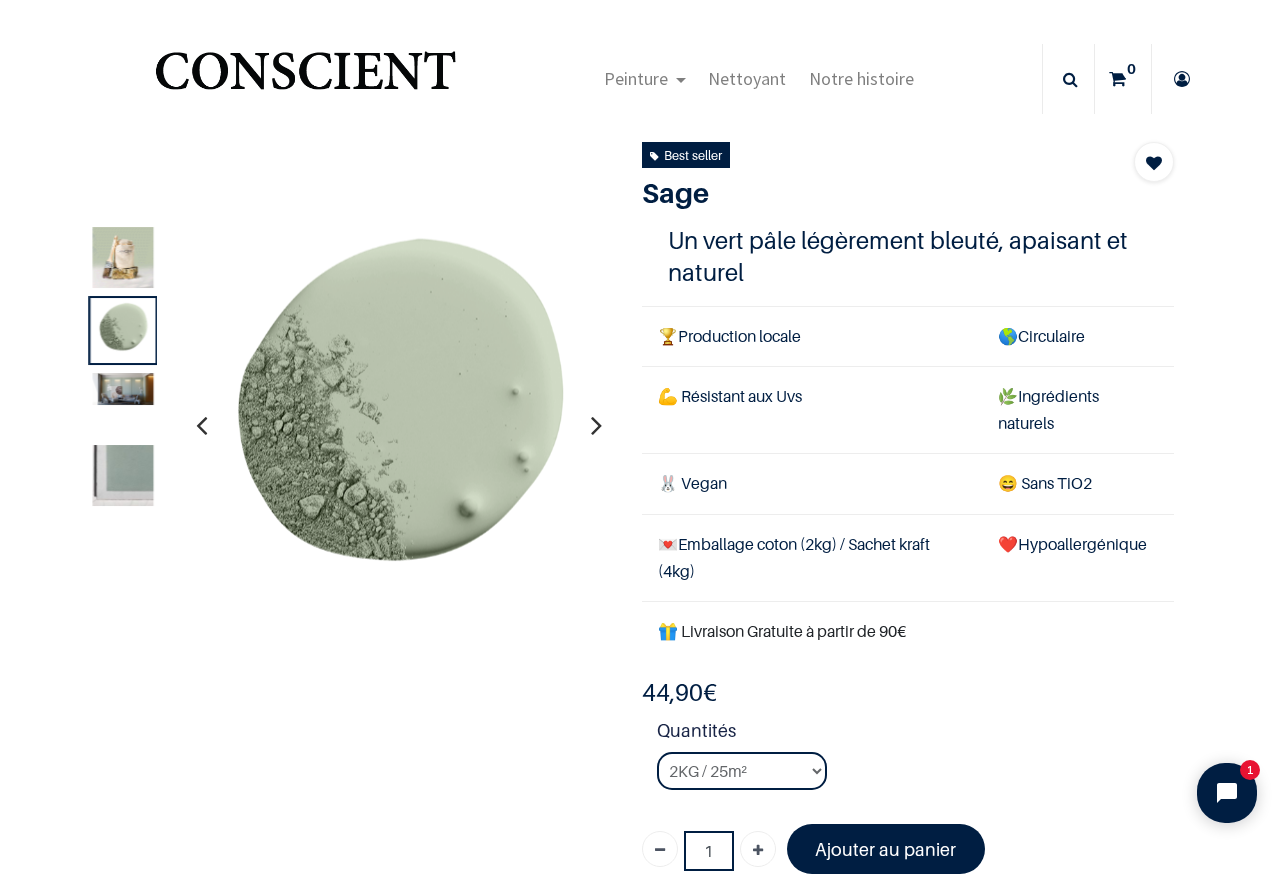 click at bounding box center (122, 257) 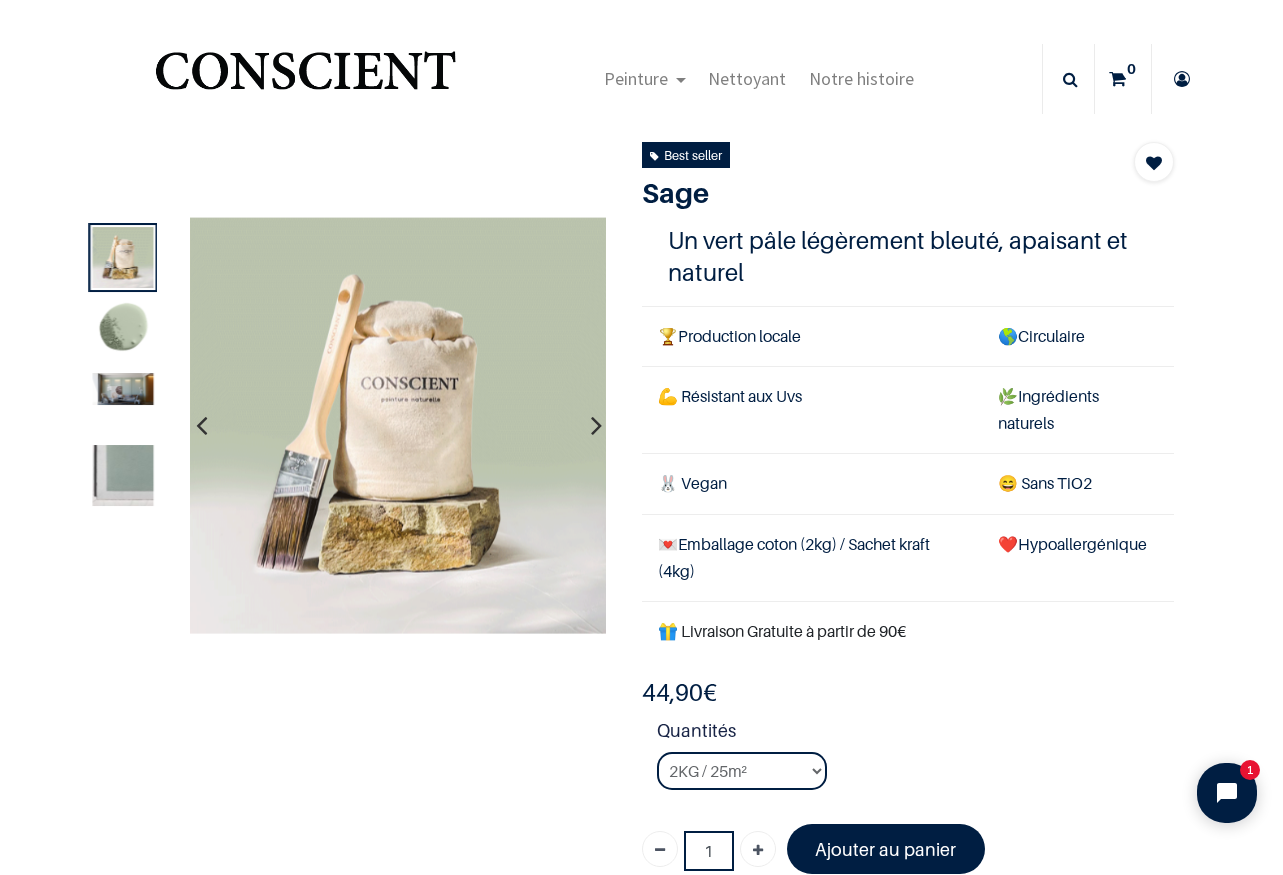 click at bounding box center (122, 330) 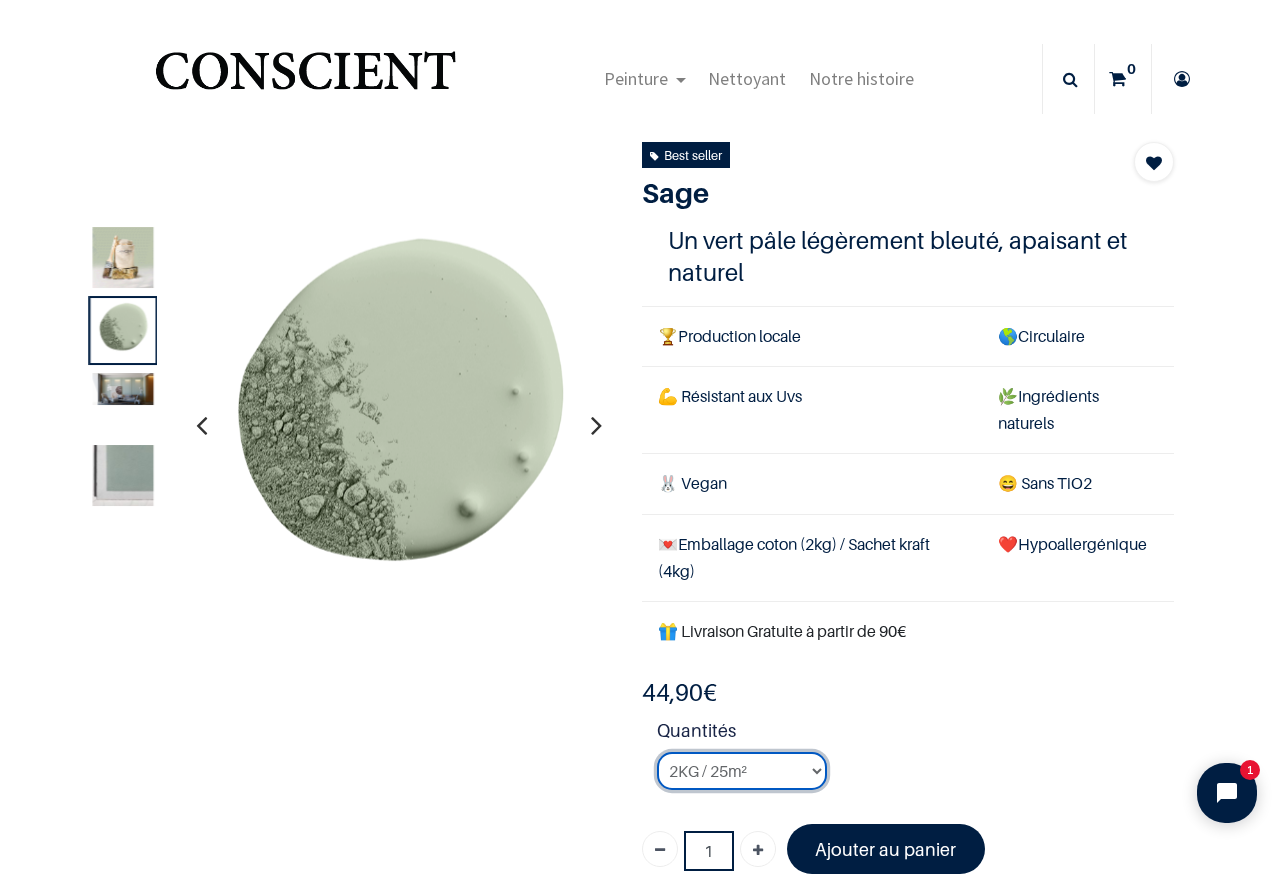 click on "2KG / 25m²" at bounding box center (0, 0) 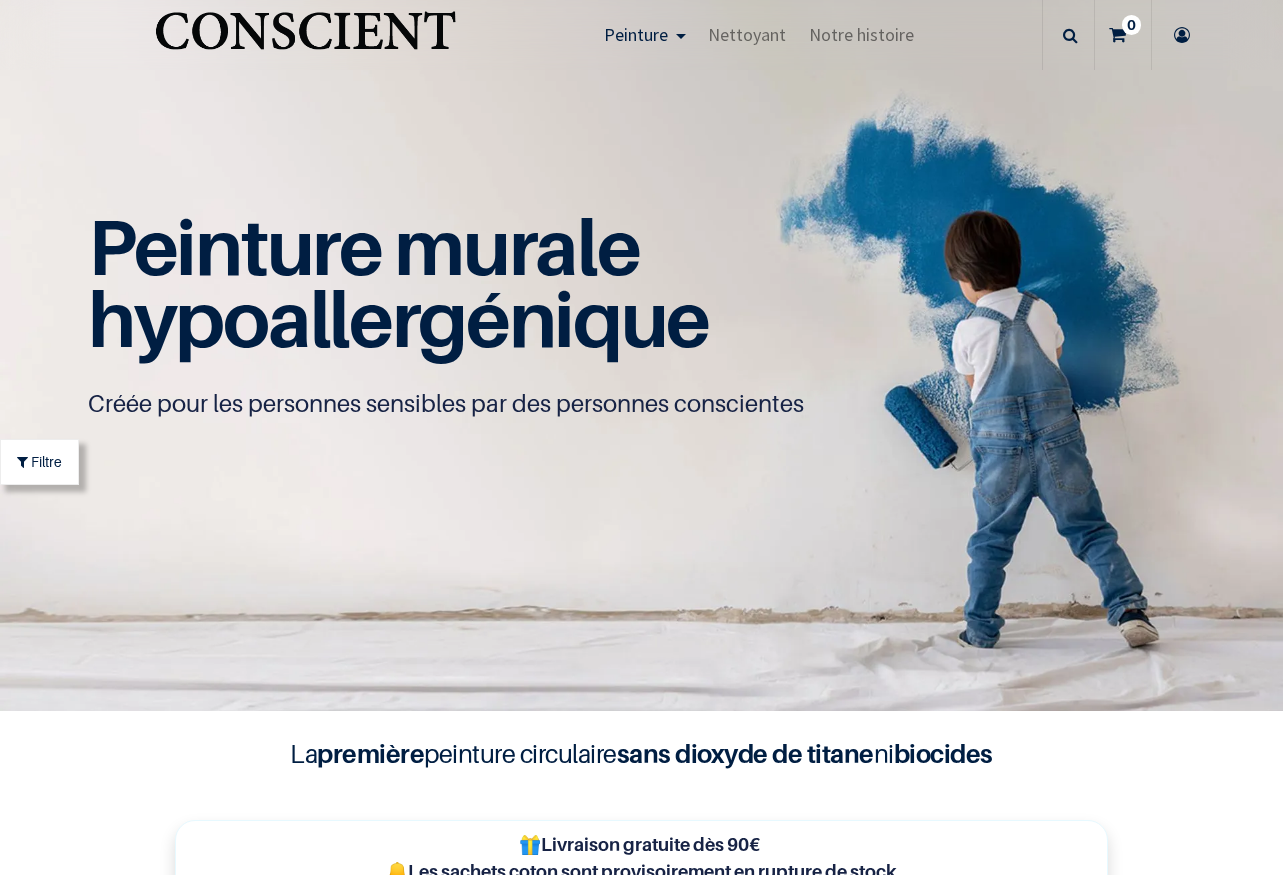 scroll, scrollTop: 0, scrollLeft: 0, axis: both 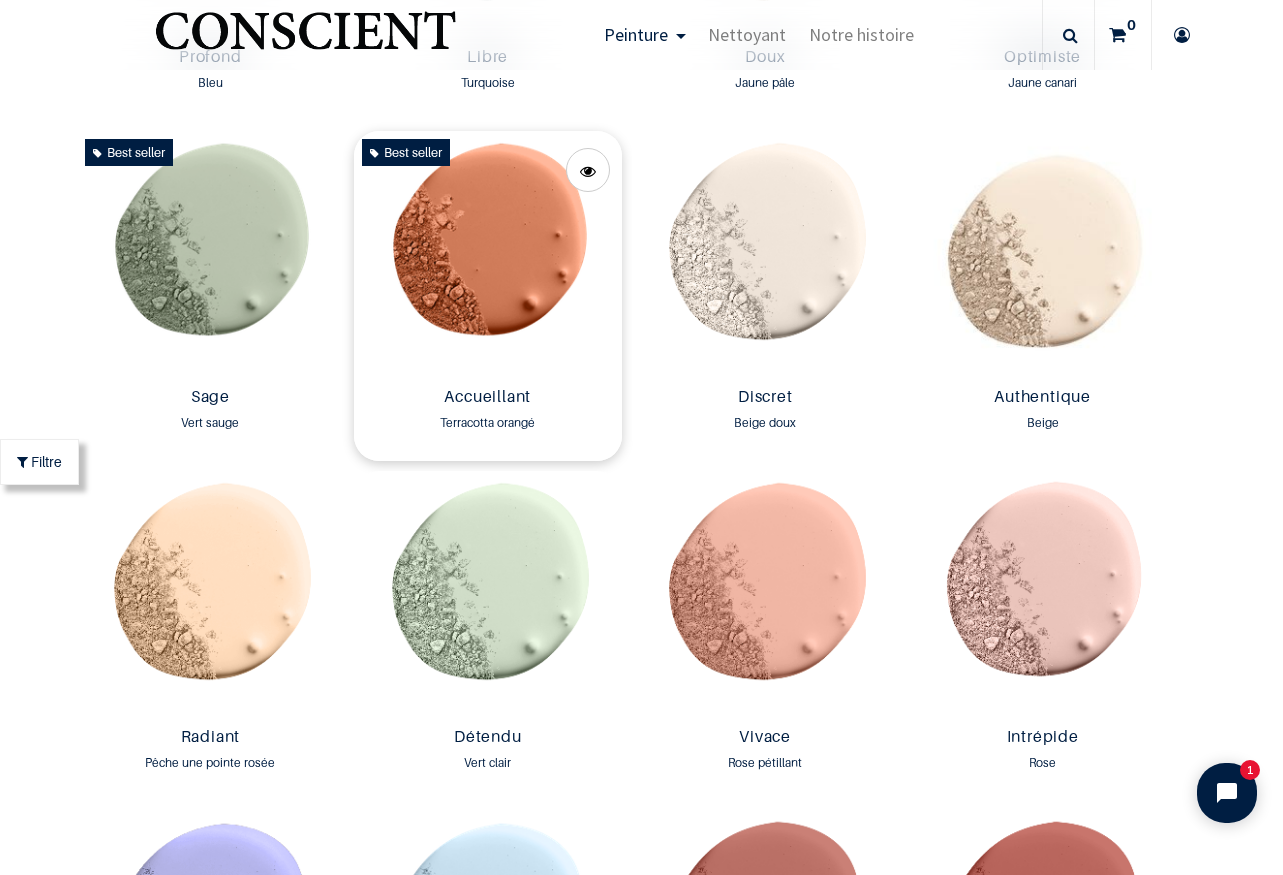 click at bounding box center [487, 255] 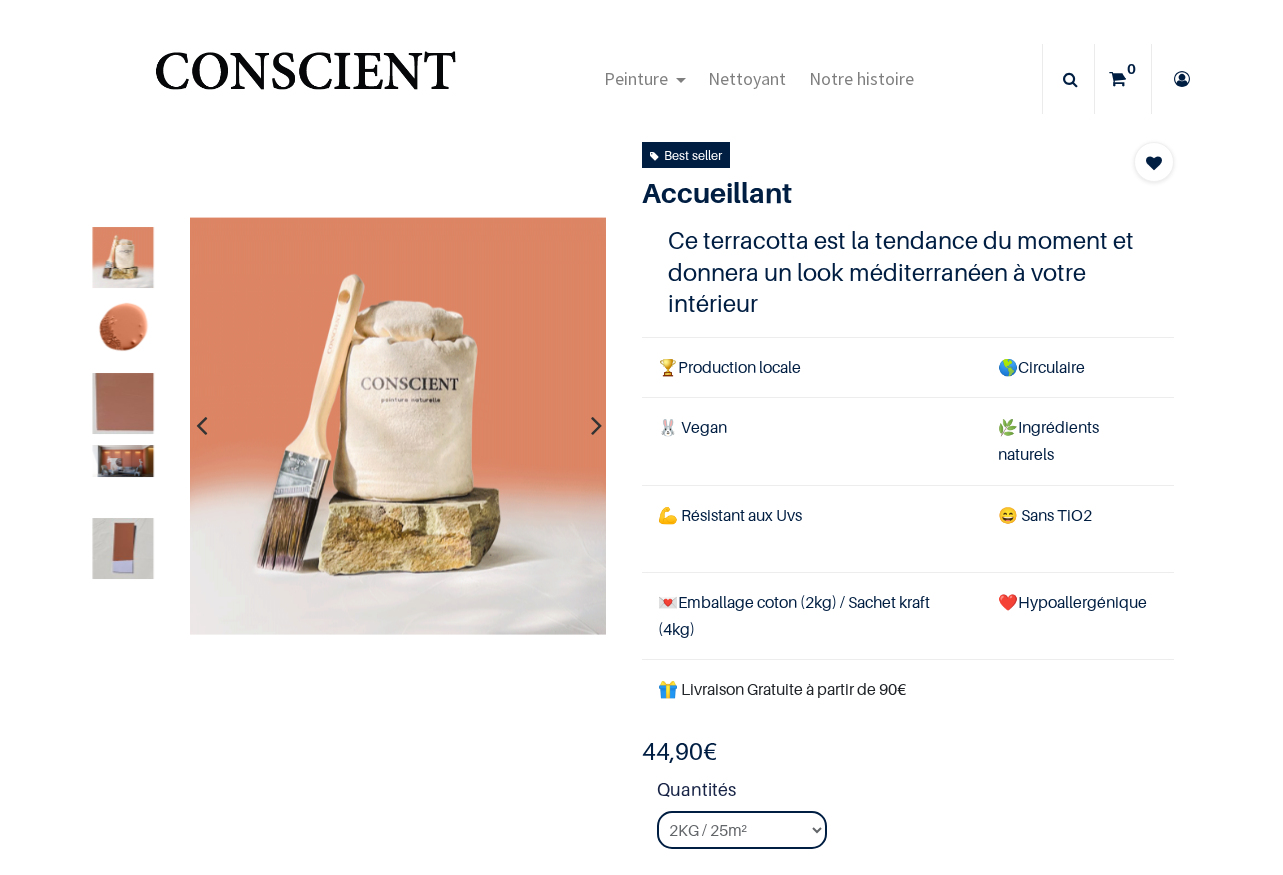 scroll, scrollTop: 0, scrollLeft: 0, axis: both 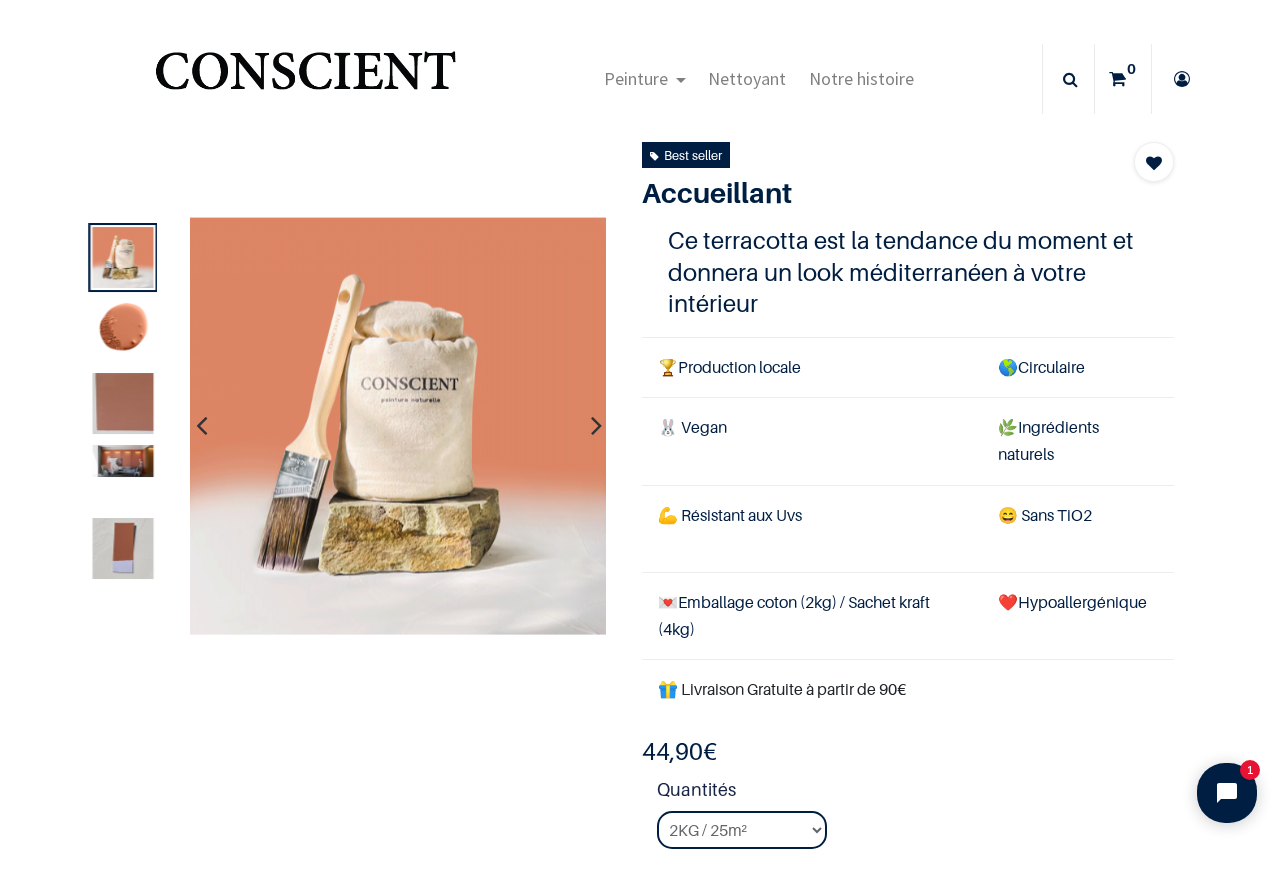 click at bounding box center (122, 403) 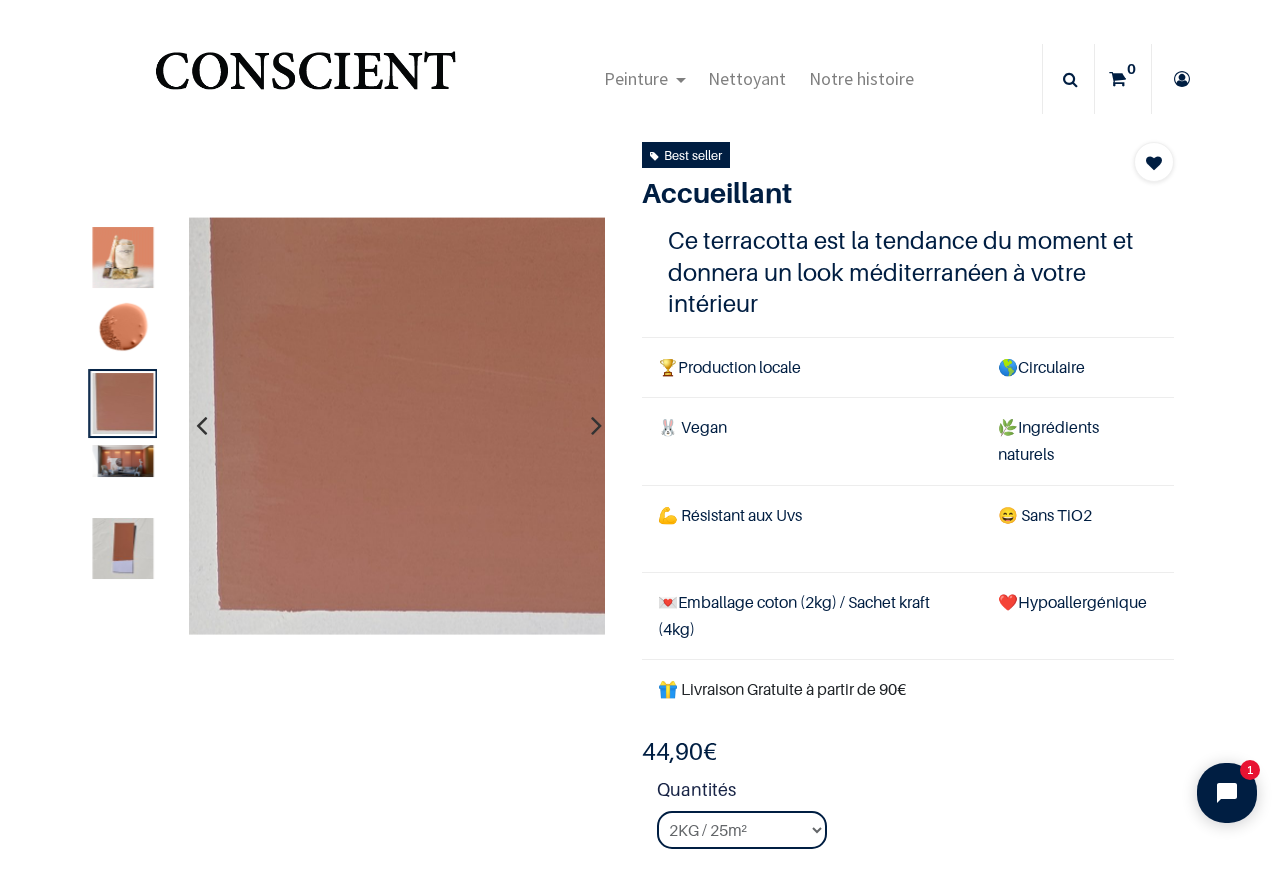 click at bounding box center (122, 461) 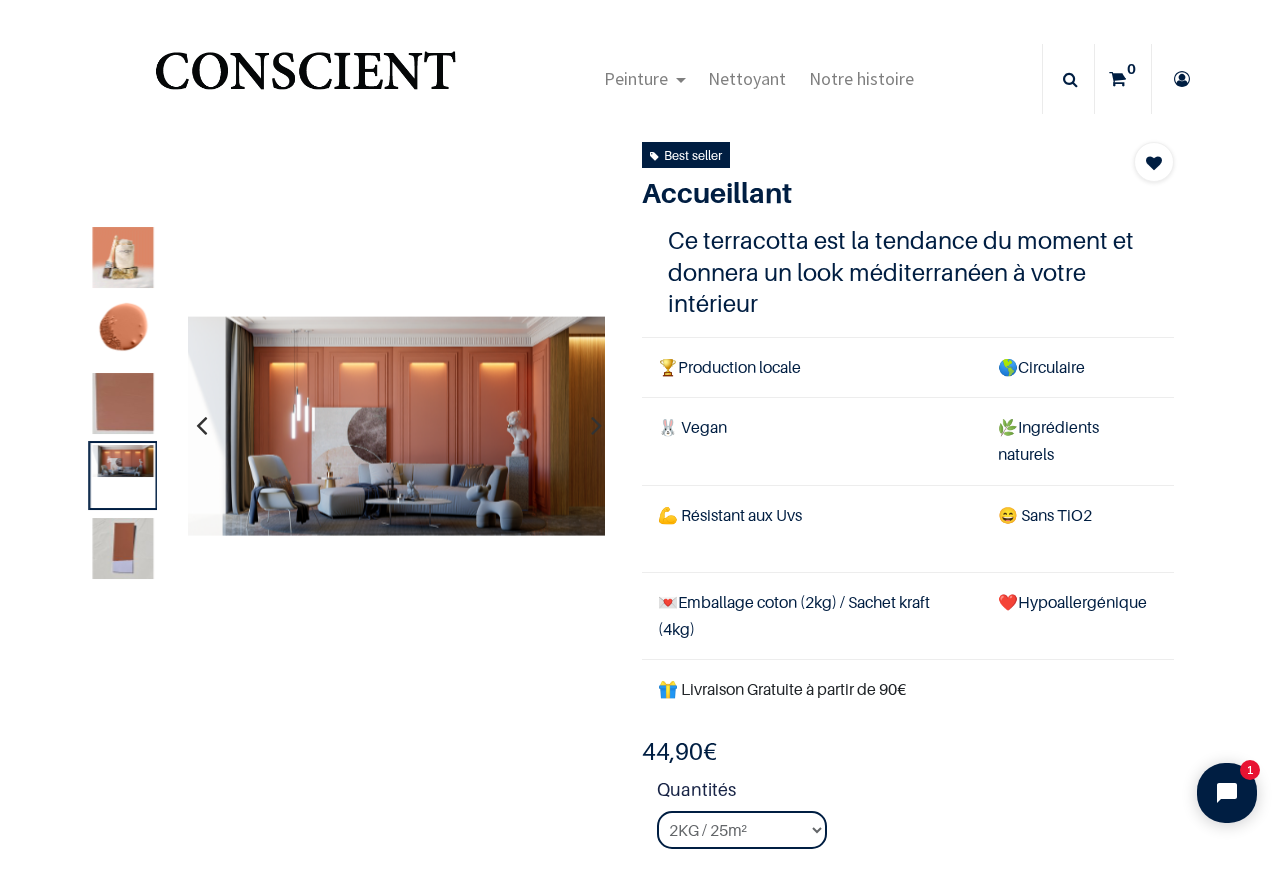 click at bounding box center (122, 548) 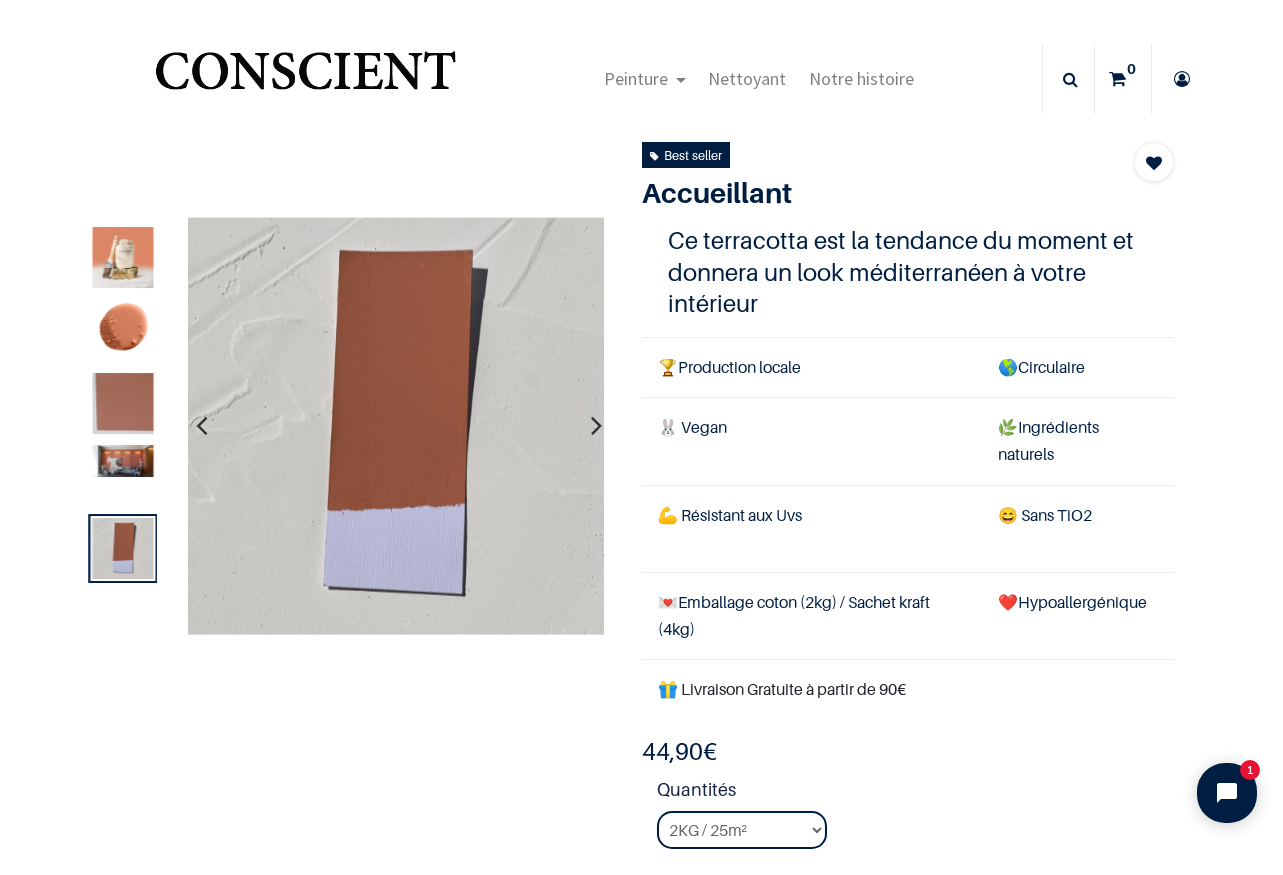 click at bounding box center [122, 403] 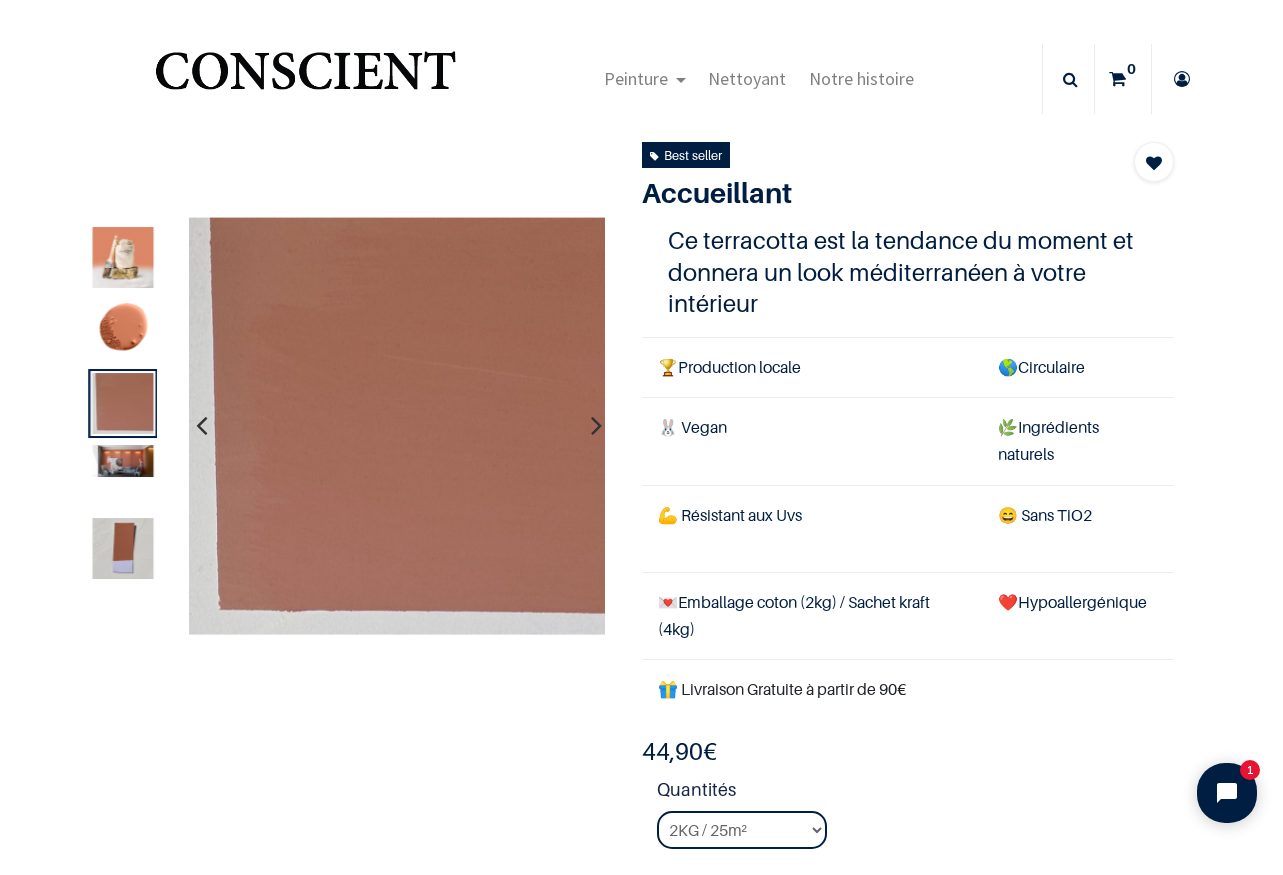 click at bounding box center (122, 330) 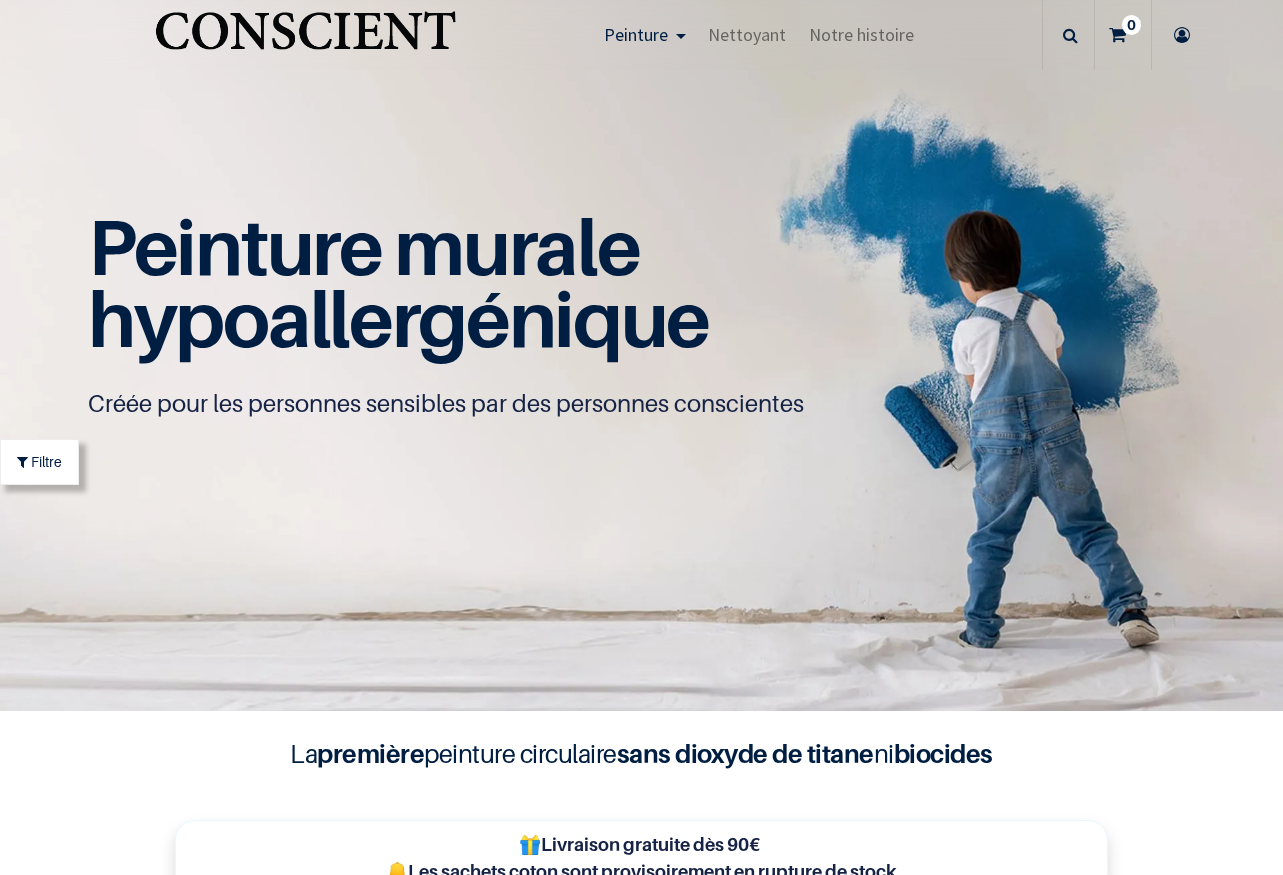 scroll, scrollTop: 0, scrollLeft: 0, axis: both 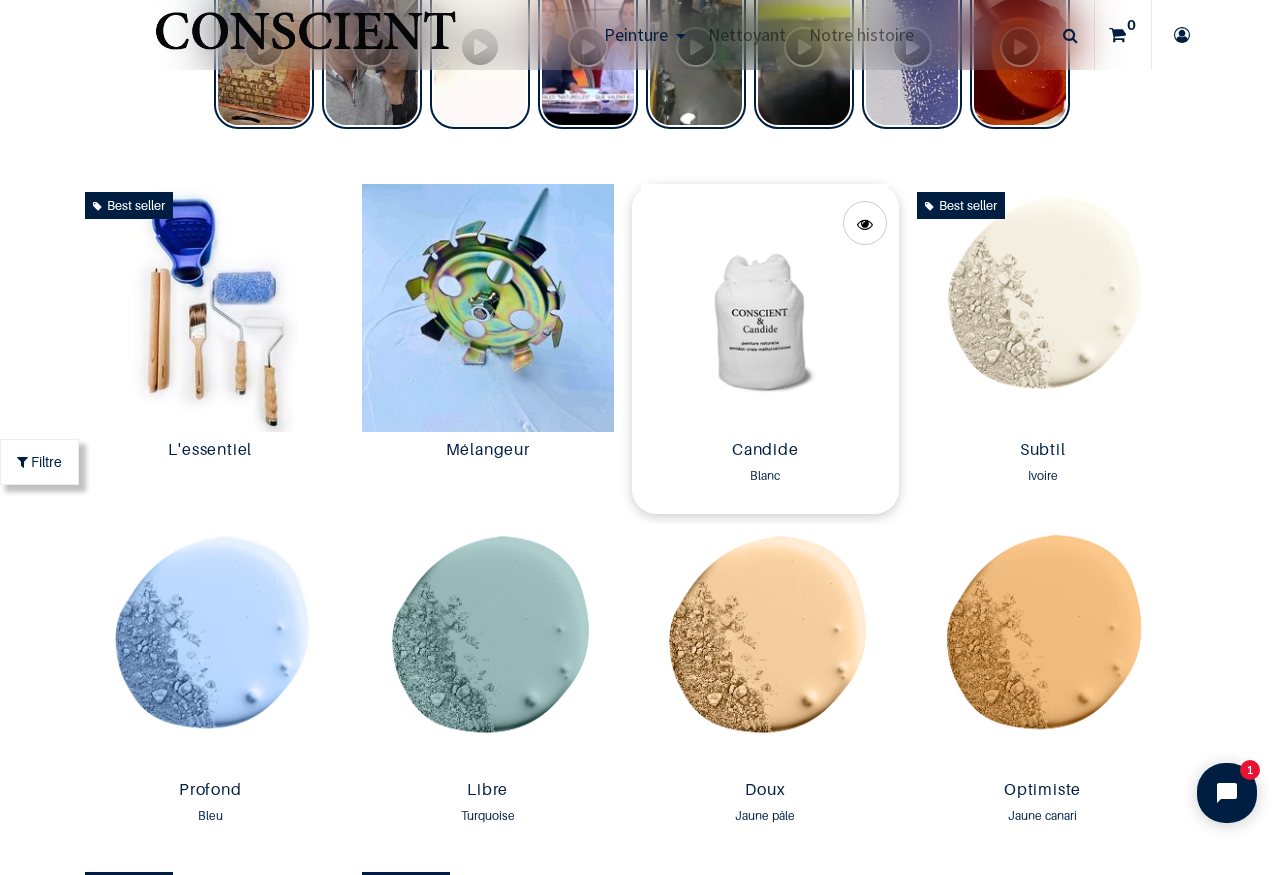 click at bounding box center [765, 308] 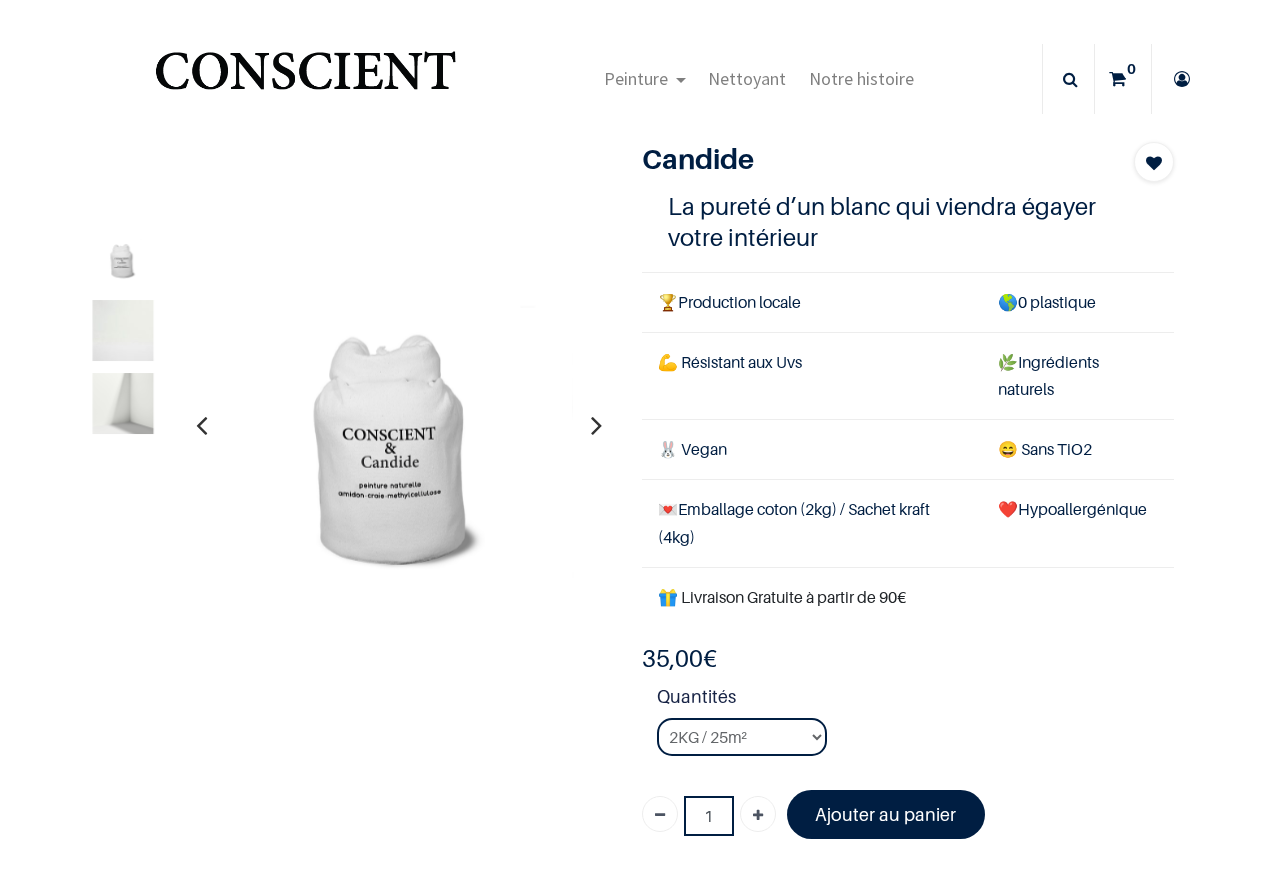 scroll, scrollTop: 0, scrollLeft: 0, axis: both 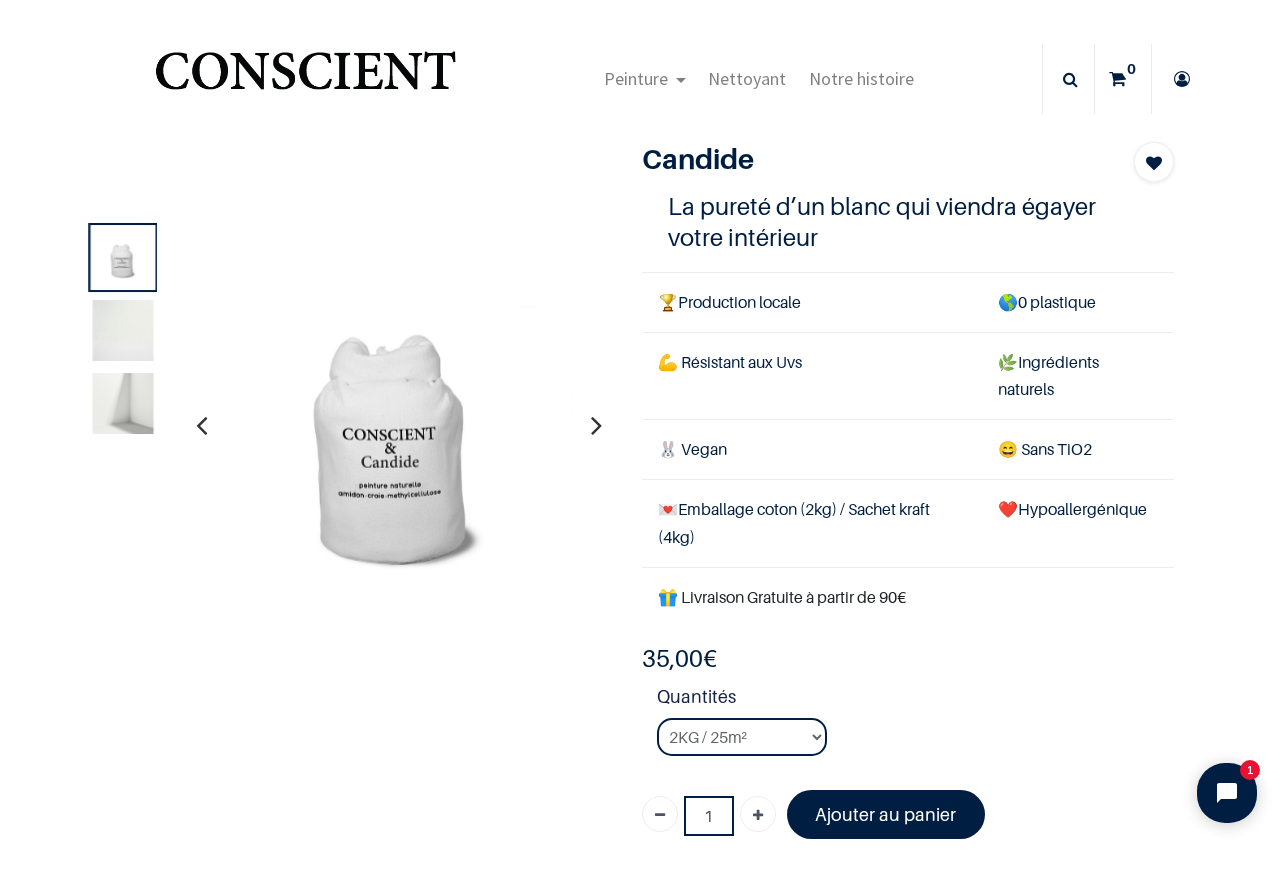 click at bounding box center [122, 330] 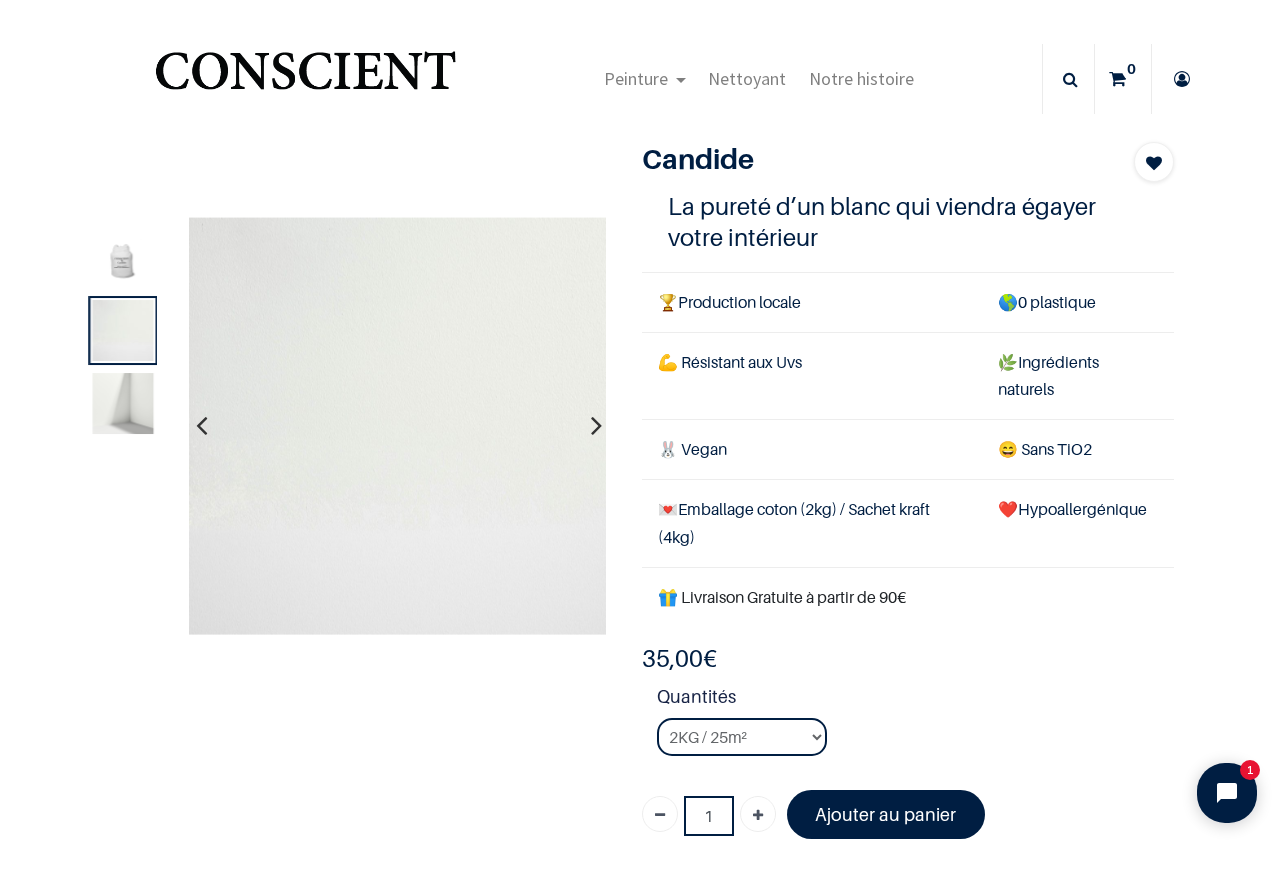click at bounding box center [122, 403] 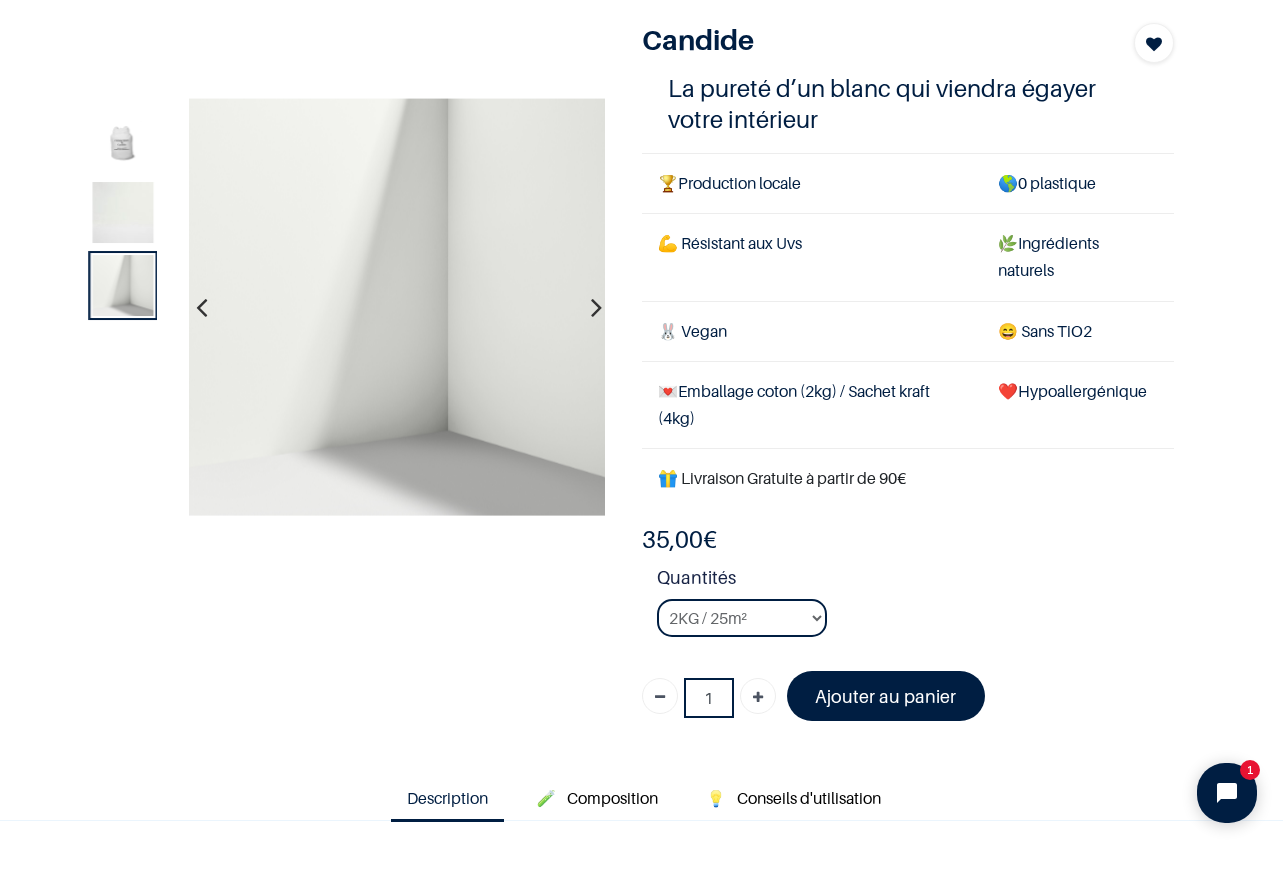 scroll, scrollTop: 719, scrollLeft: 0, axis: vertical 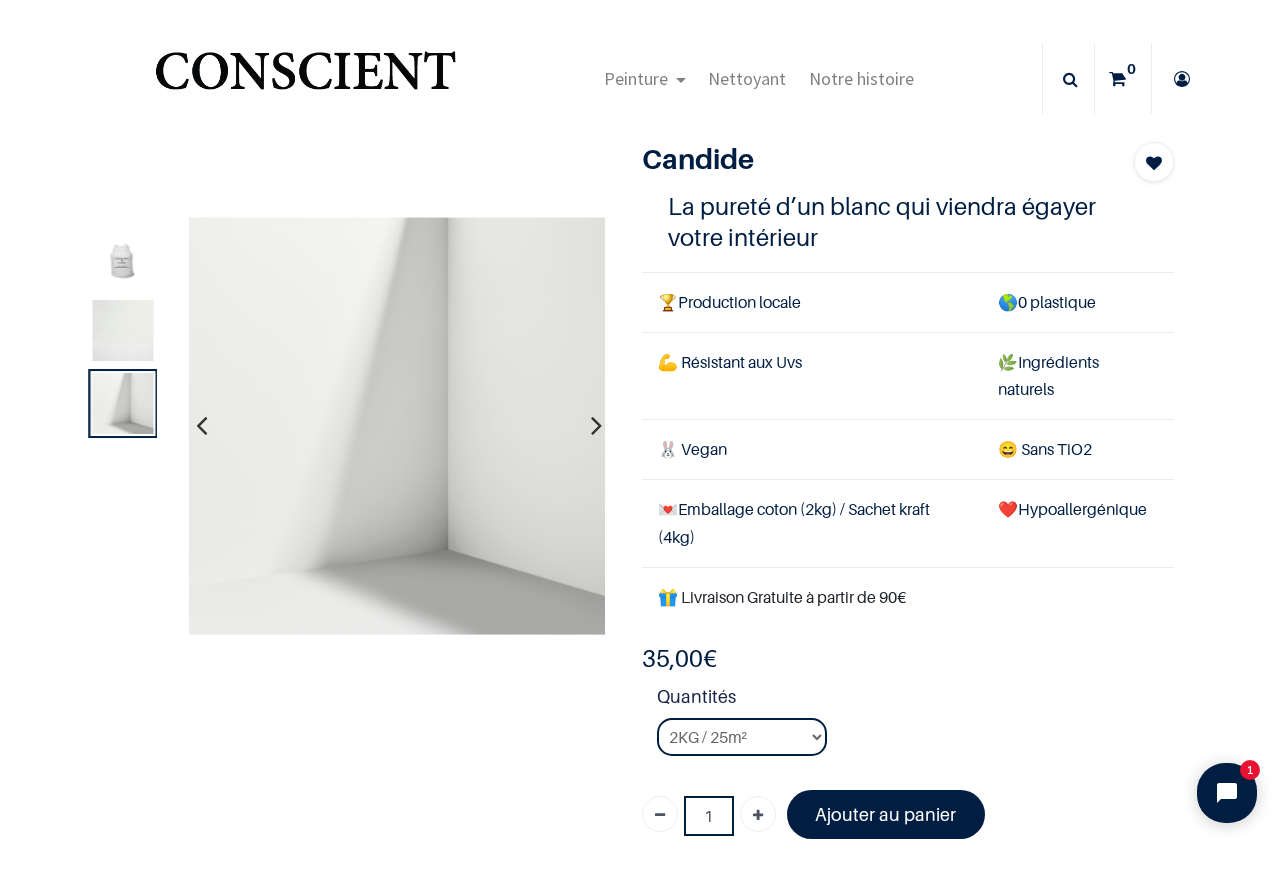 click at bounding box center [305, 79] 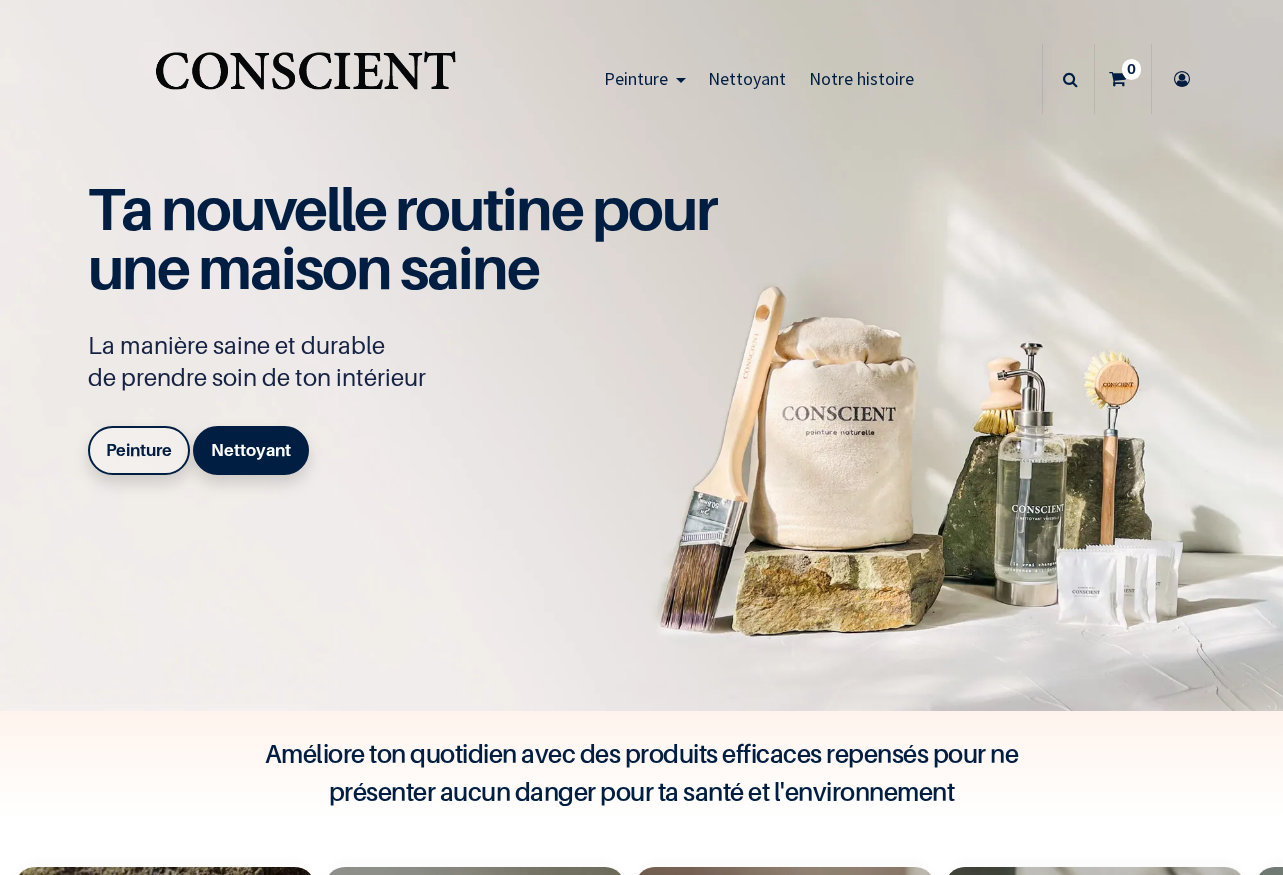 scroll, scrollTop: 0, scrollLeft: 0, axis: both 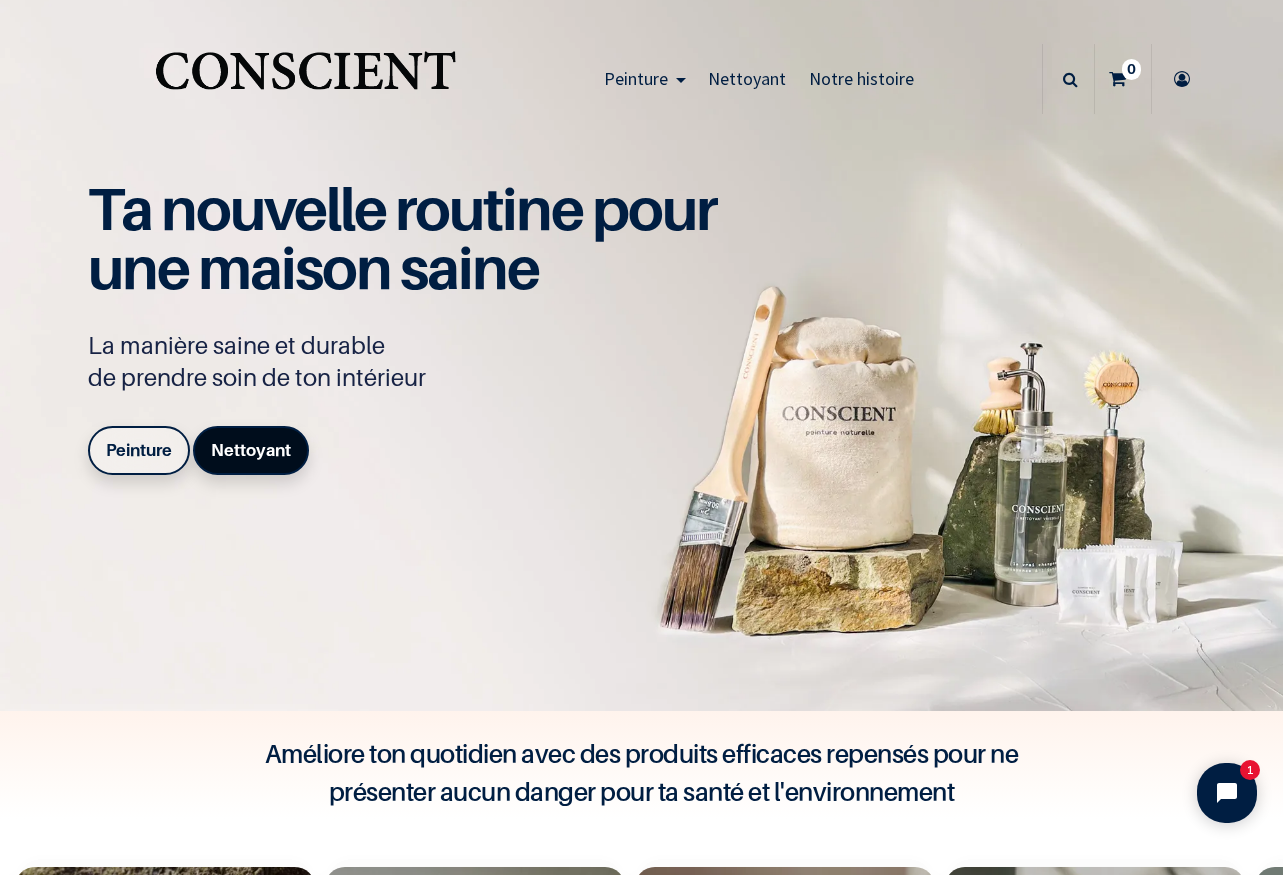 click on "Nettoyant" at bounding box center (251, 450) 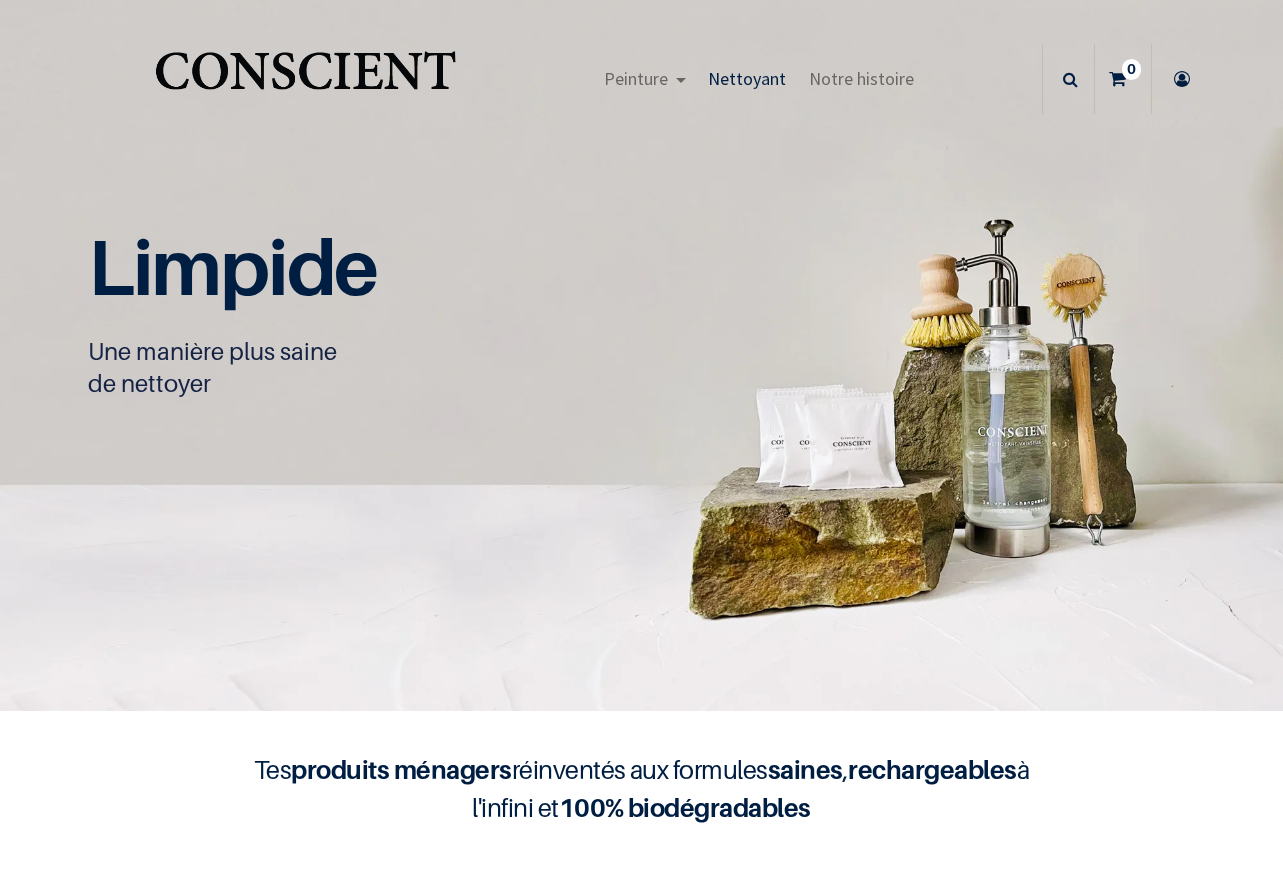 scroll, scrollTop: 0, scrollLeft: 0, axis: both 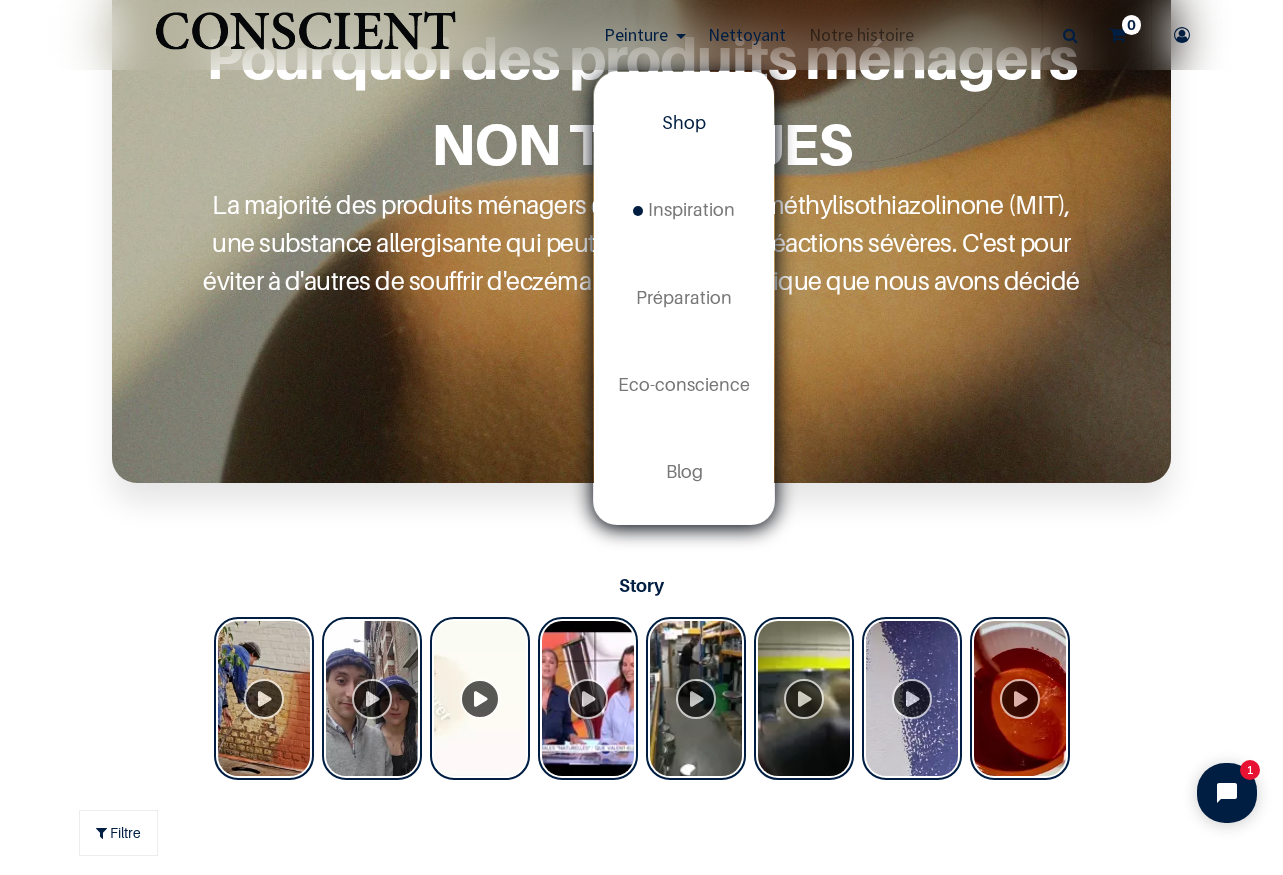 click on "Shop" at bounding box center [684, 122] 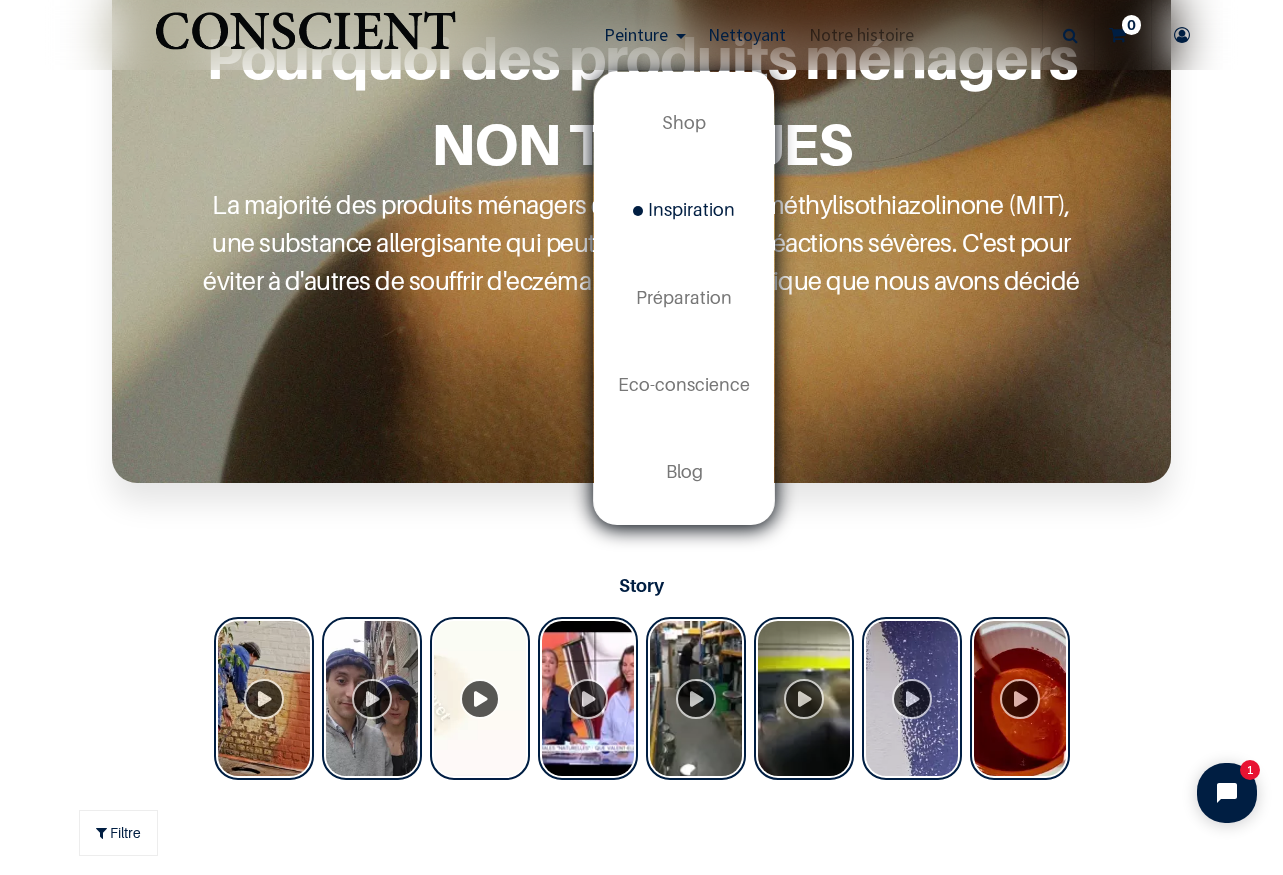 click on "Inspiration
new" at bounding box center (684, 210) 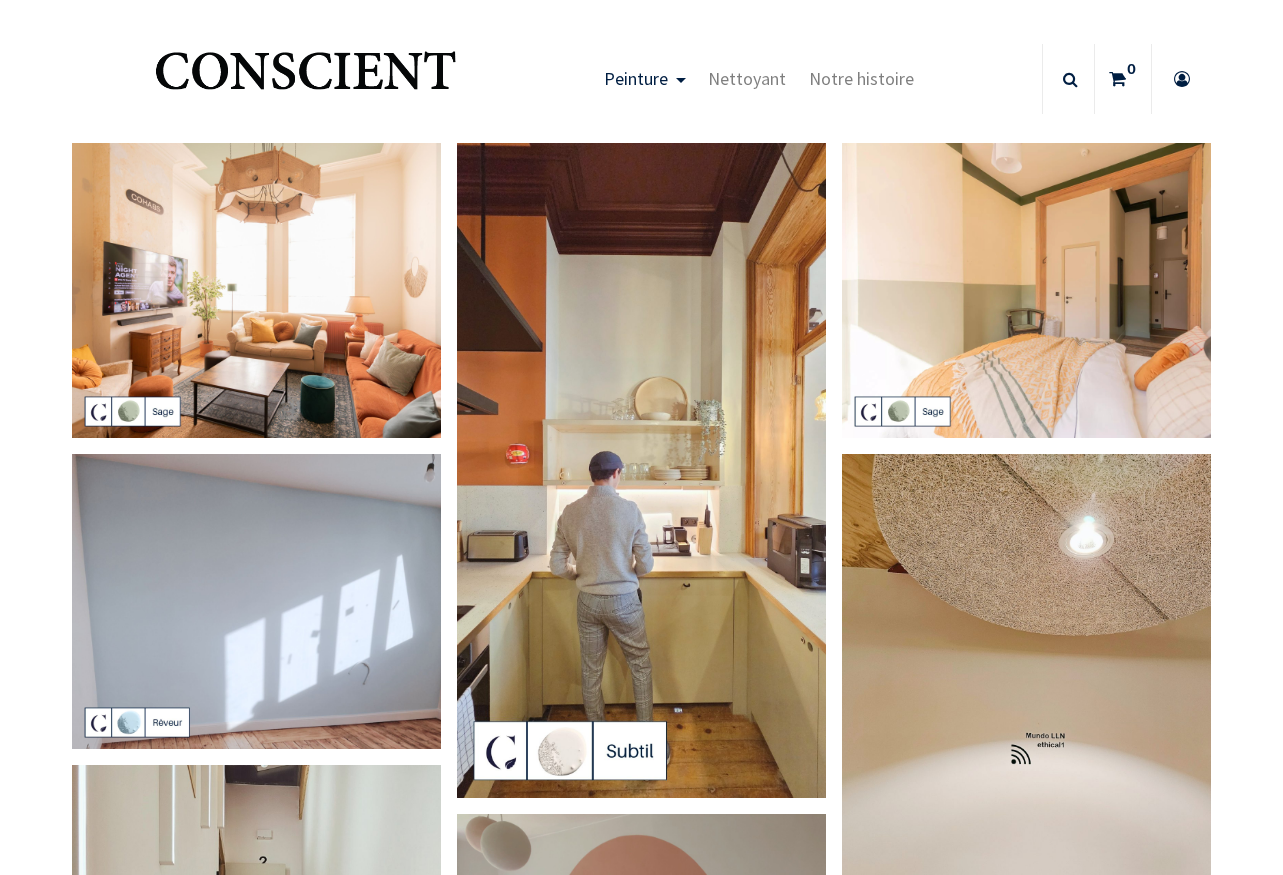 scroll, scrollTop: 0, scrollLeft: 0, axis: both 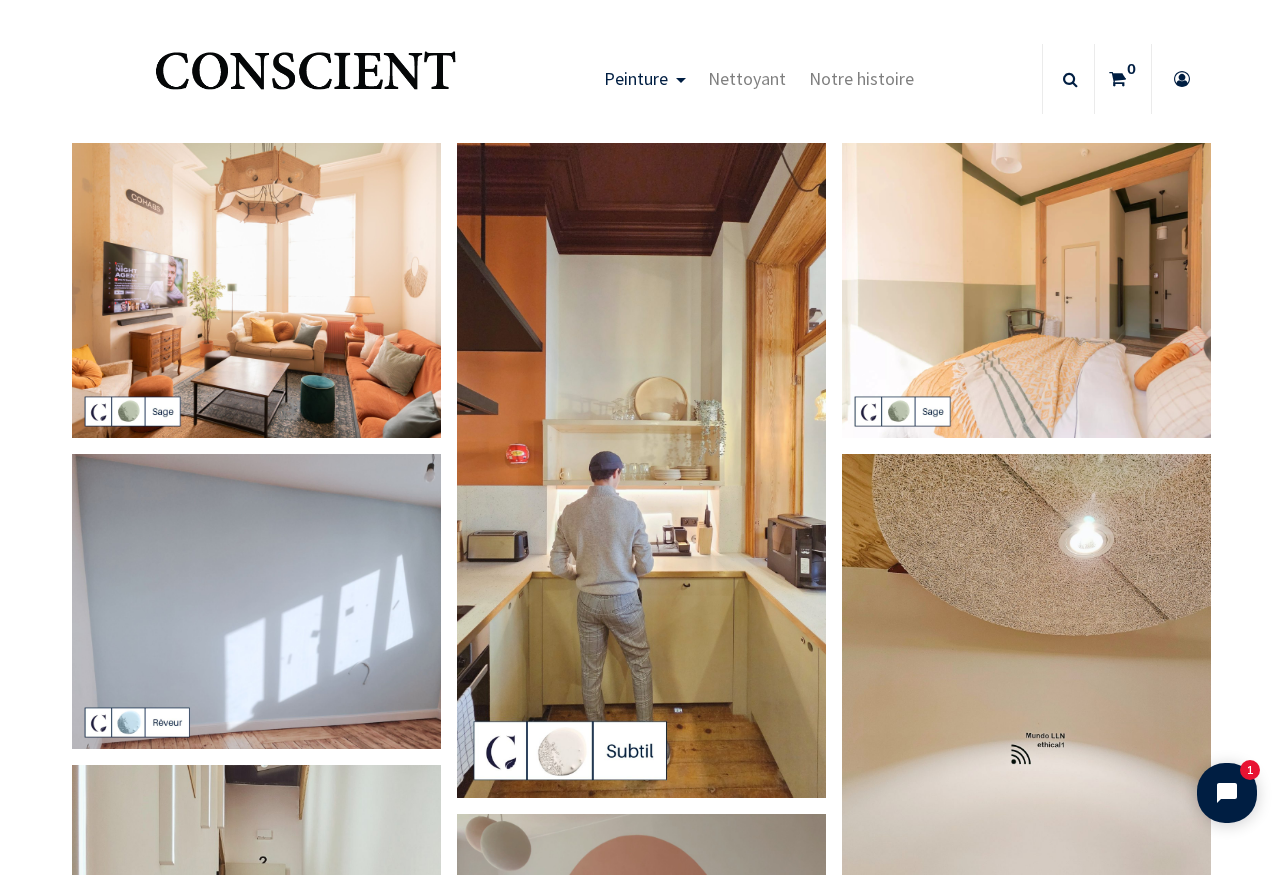 click at bounding box center (1026, 290) 